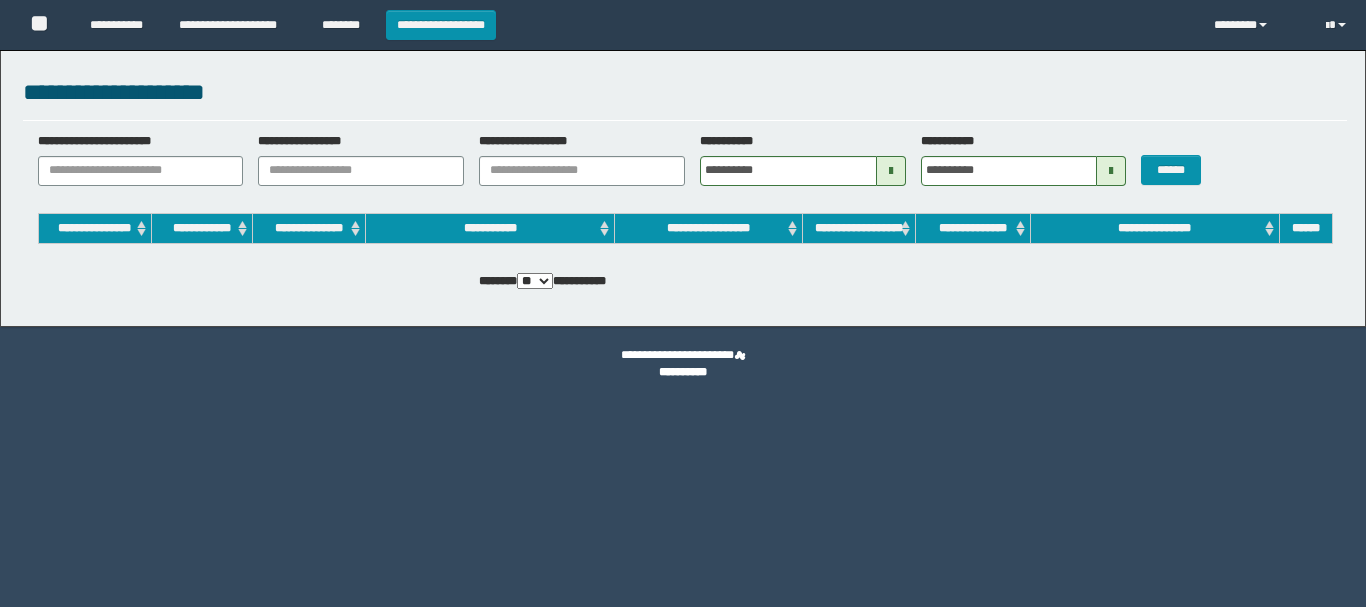 scroll, scrollTop: 0, scrollLeft: 0, axis: both 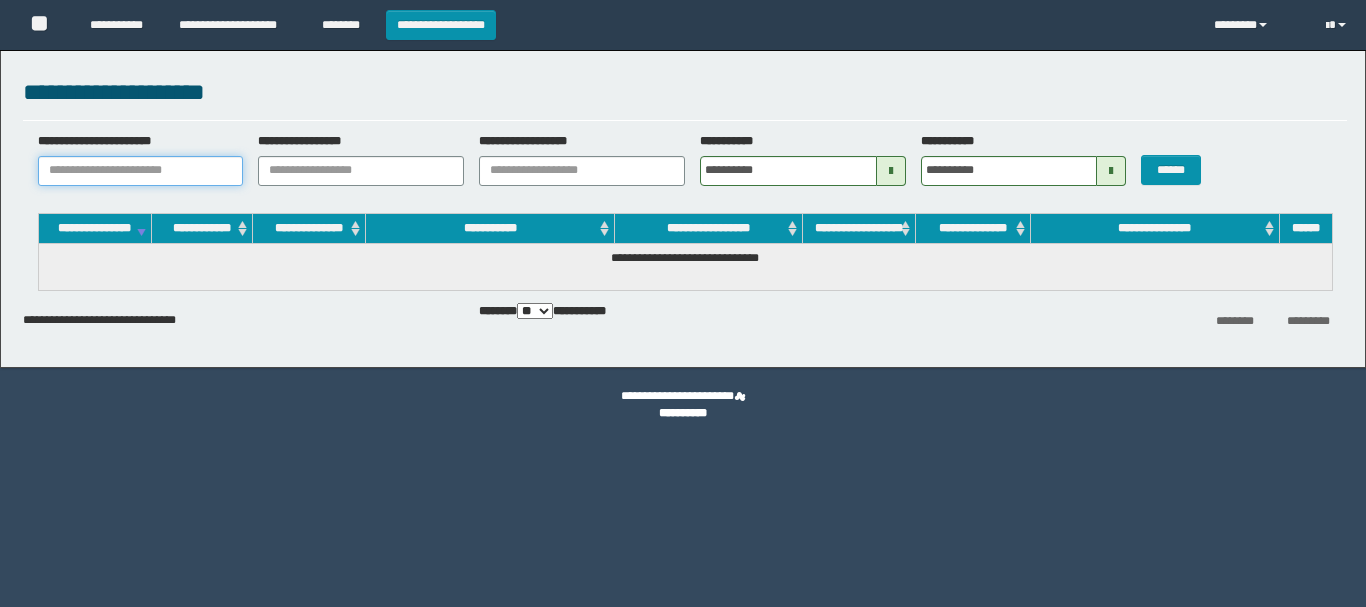 click on "**********" at bounding box center (141, 171) 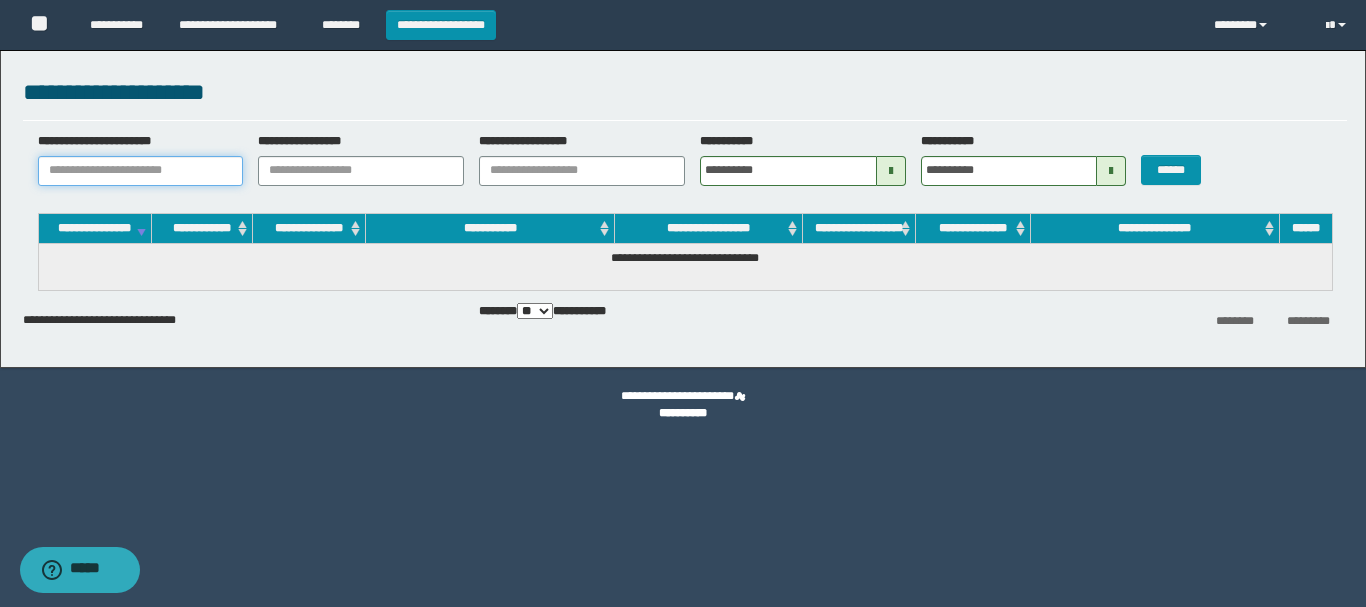 paste on "**********" 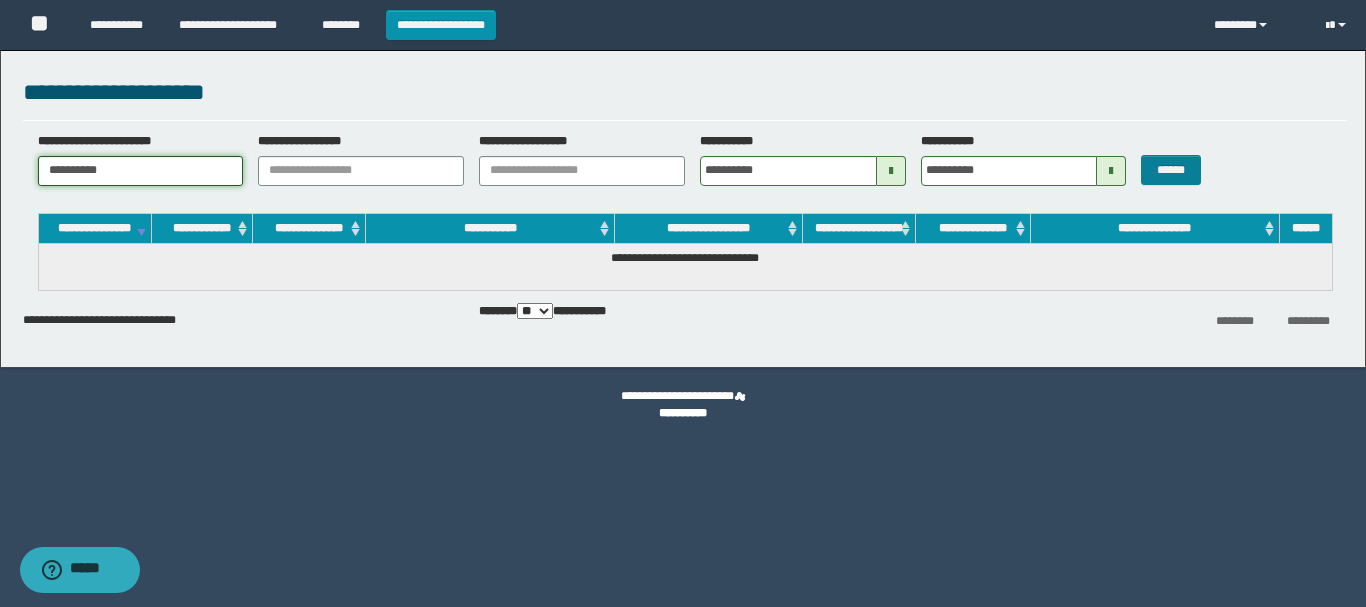 type on "**********" 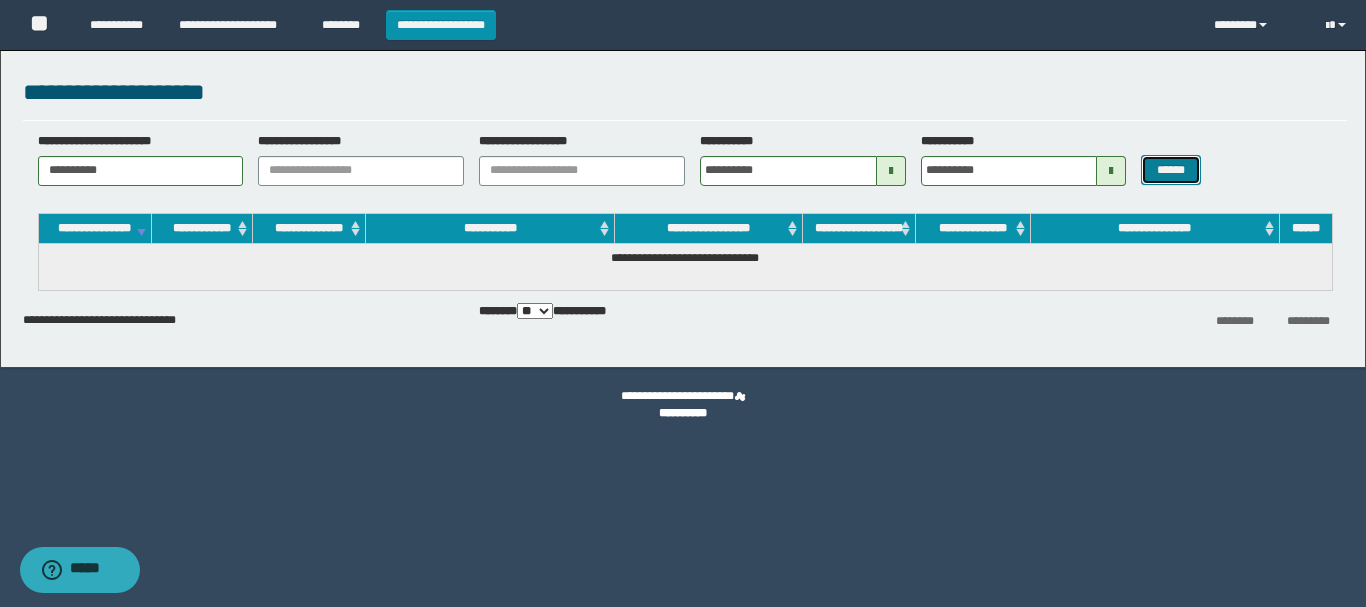click on "******" at bounding box center [1170, 170] 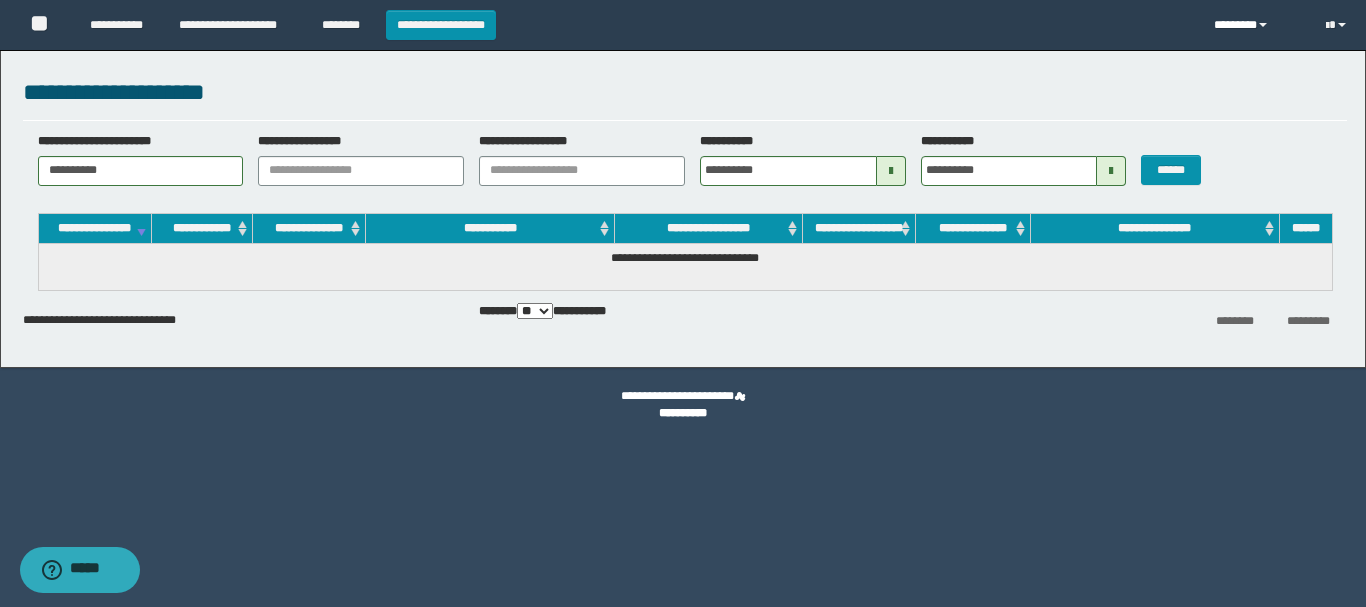 click on "********" at bounding box center [1255, 25] 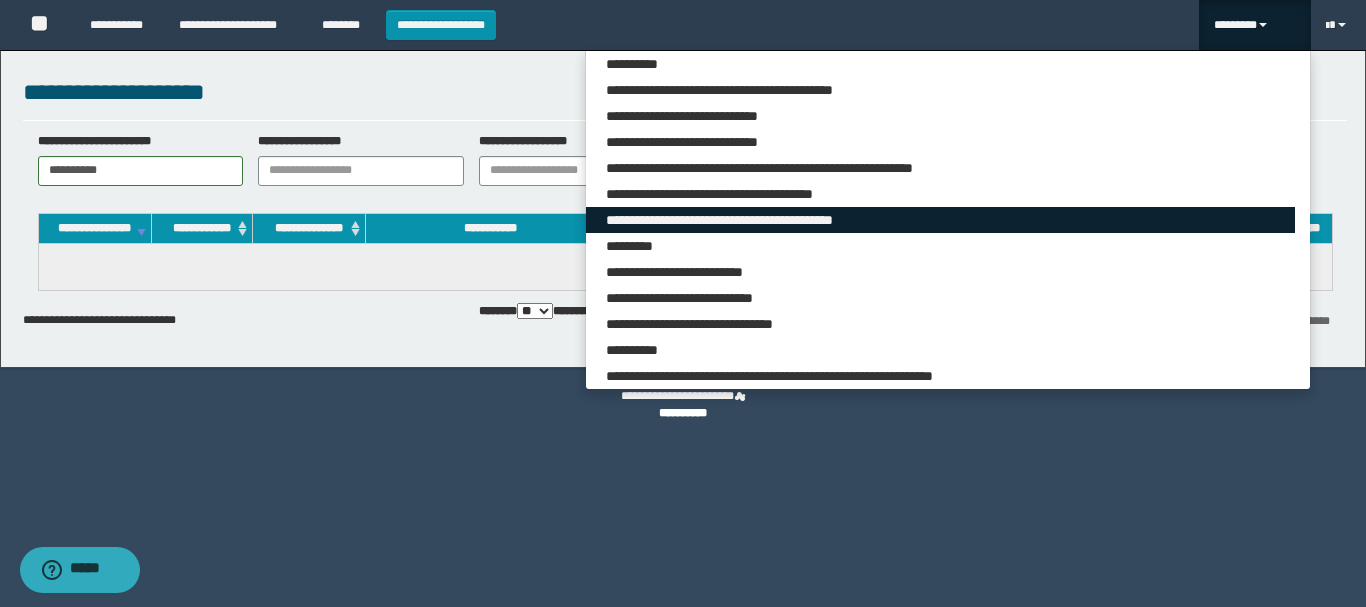 scroll, scrollTop: 5413, scrollLeft: 0, axis: vertical 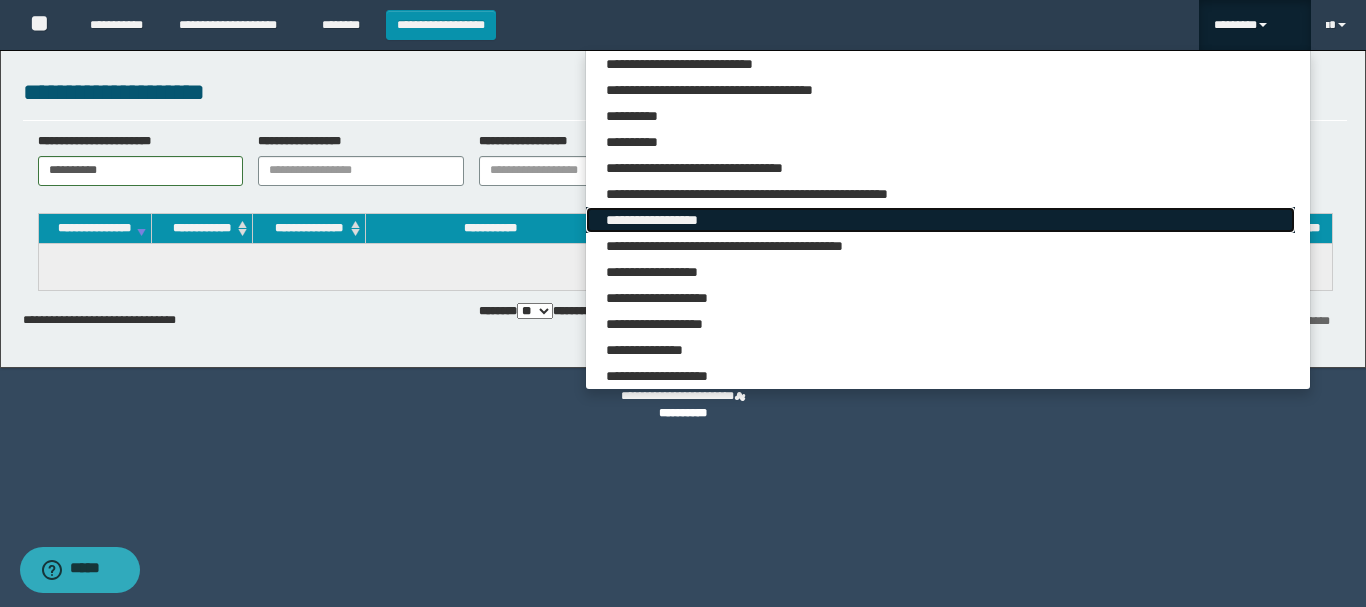 click on "**********" at bounding box center [940, 220] 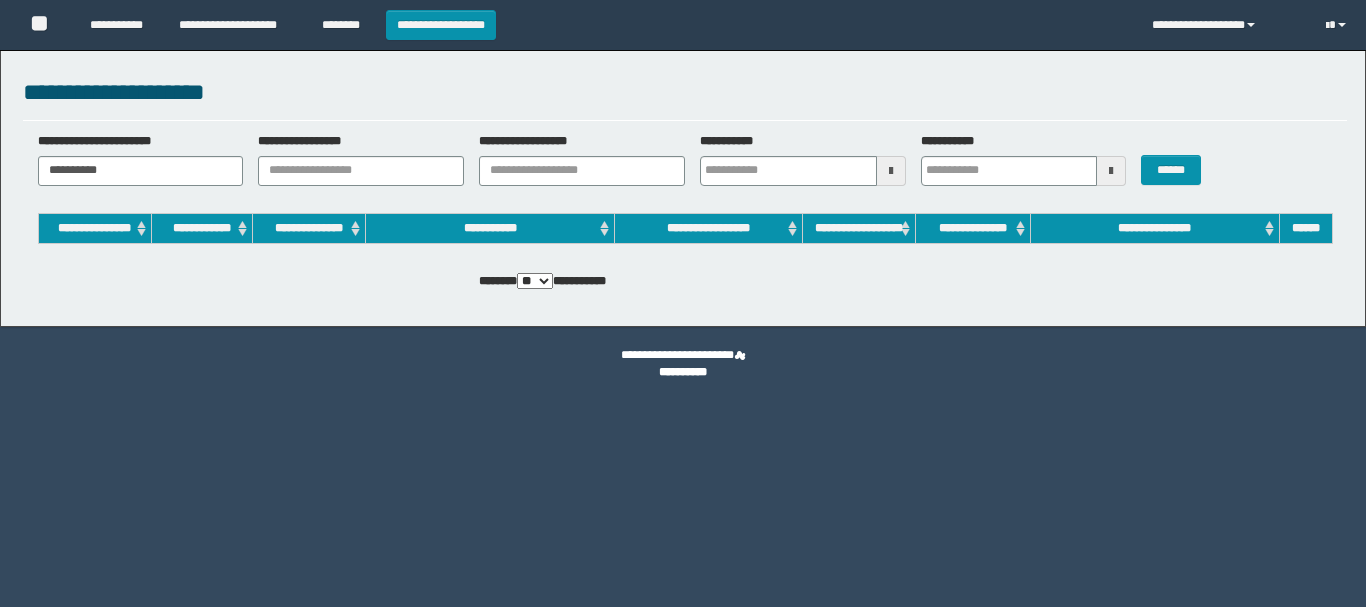scroll, scrollTop: 0, scrollLeft: 0, axis: both 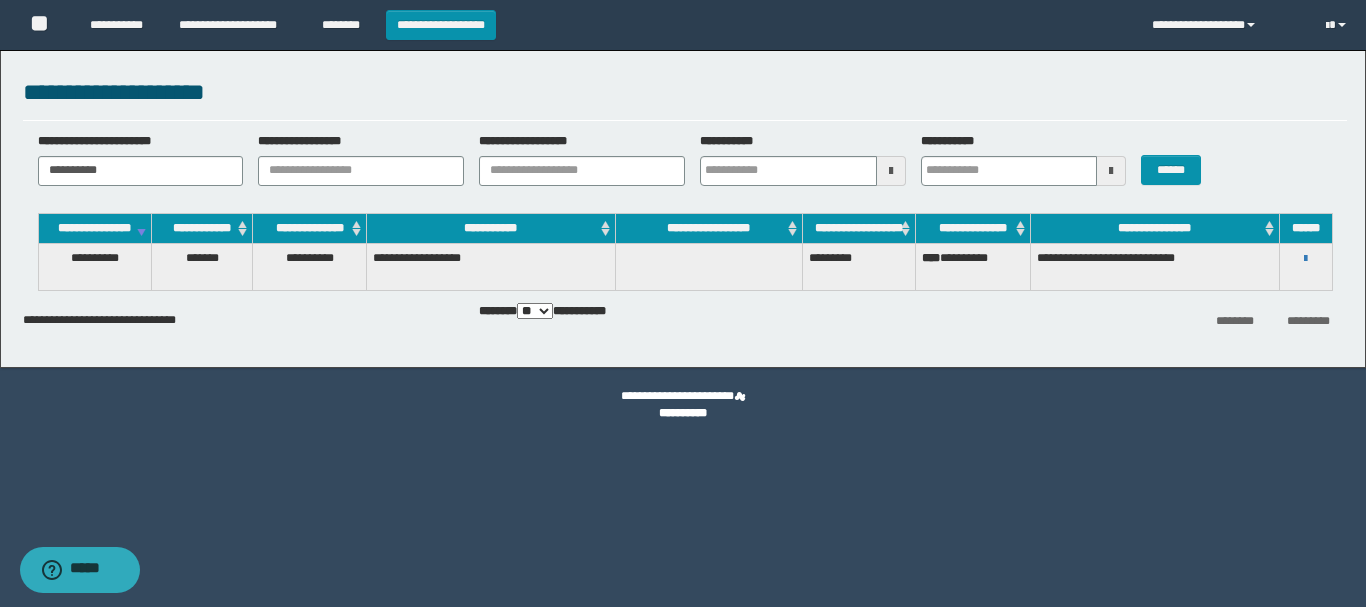 click on "**********" at bounding box center [1306, 258] 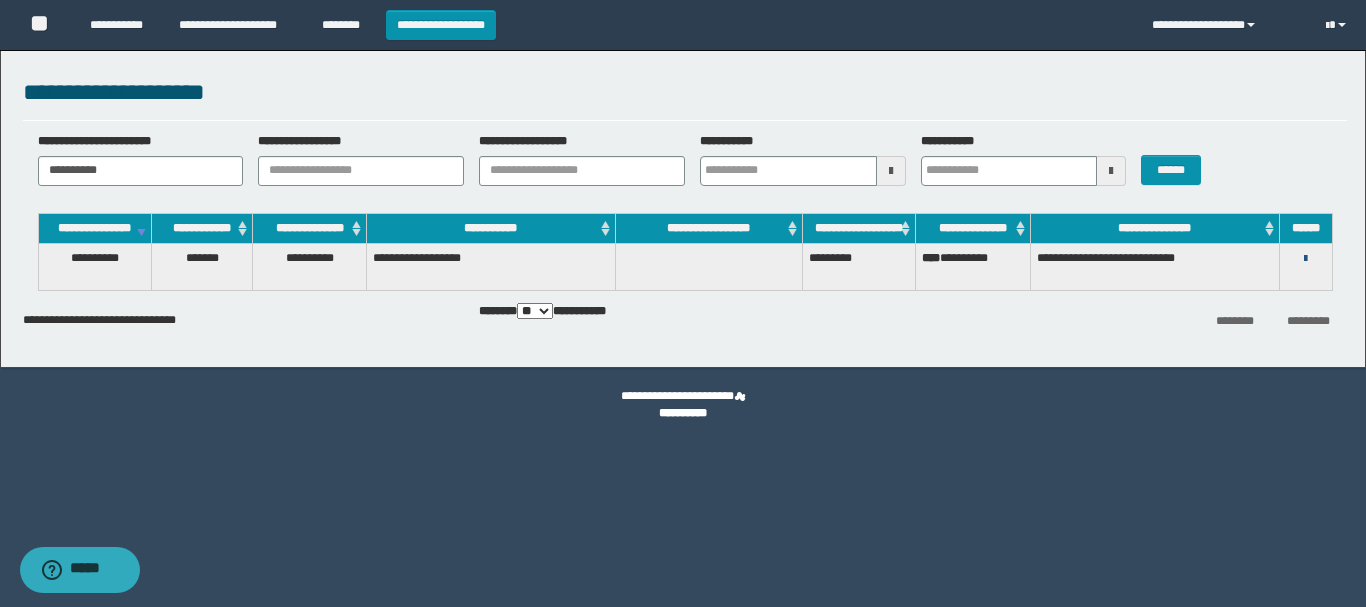 click at bounding box center [1305, 259] 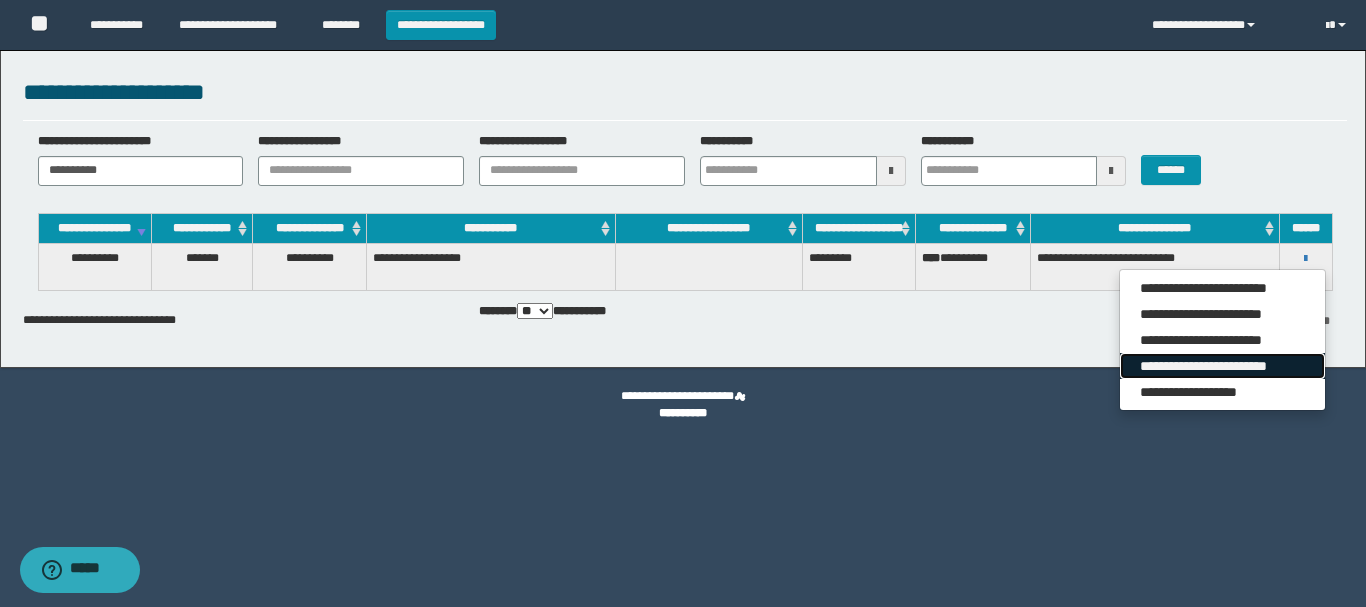 click on "**********" at bounding box center (1222, 366) 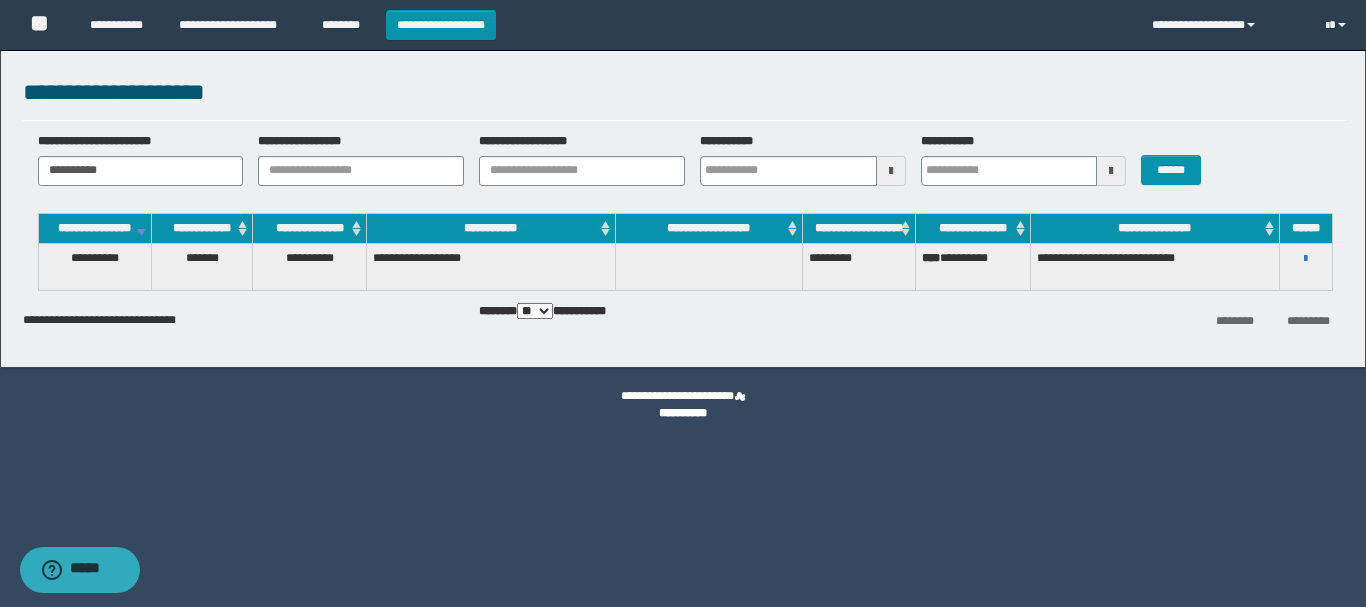 click on "**********" at bounding box center (1306, 258) 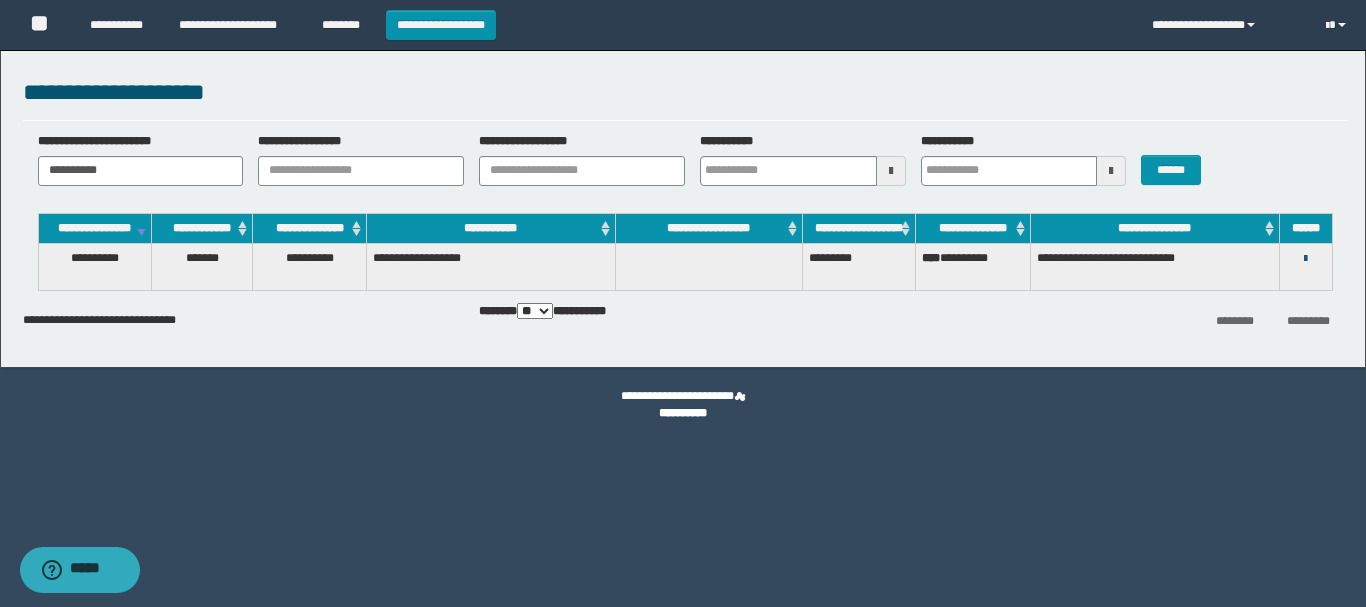 click at bounding box center (1305, 259) 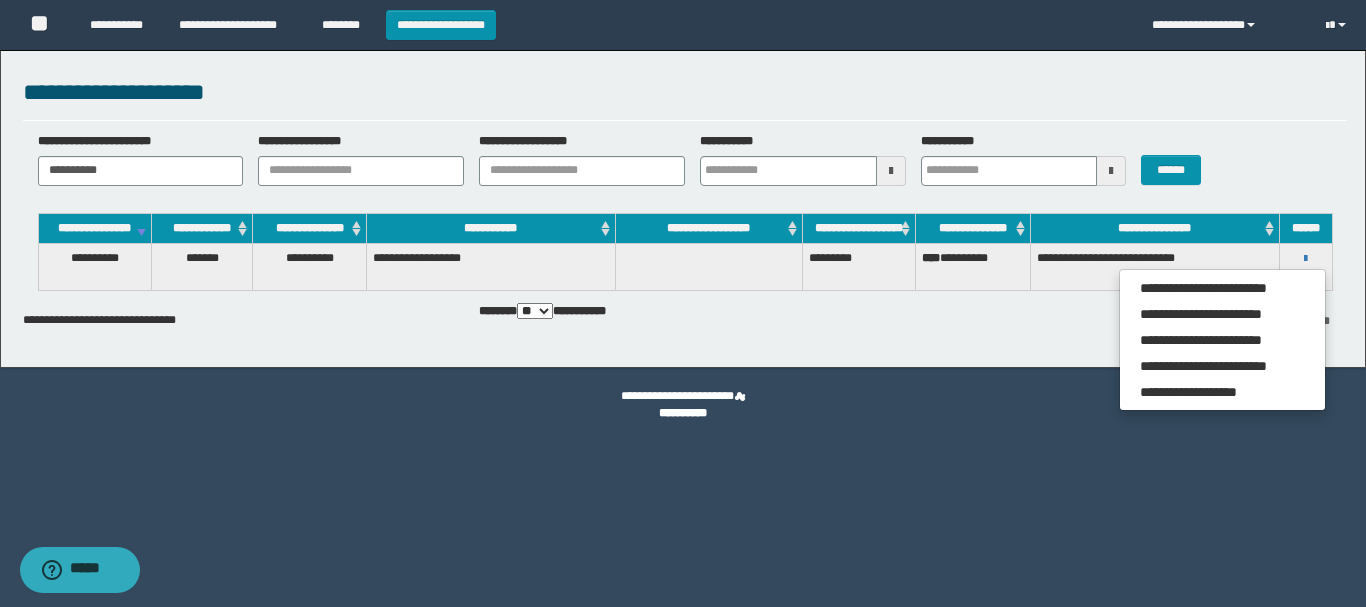 click on "**********" at bounding box center (1222, 340) 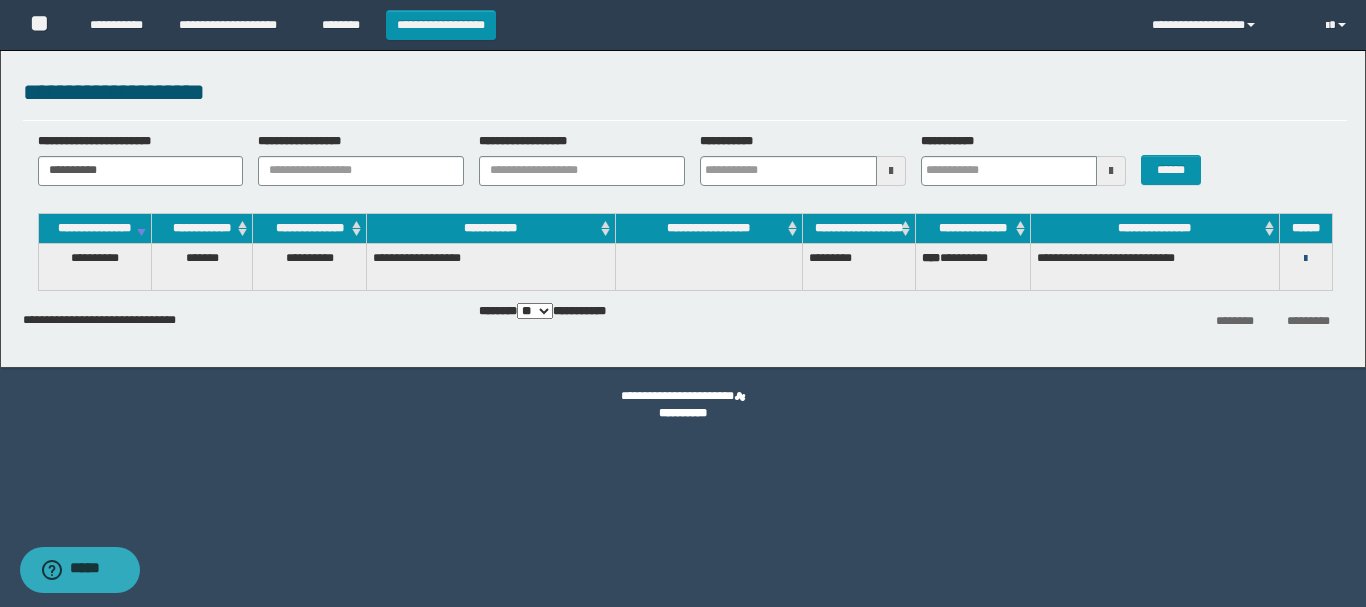 click at bounding box center [1305, 259] 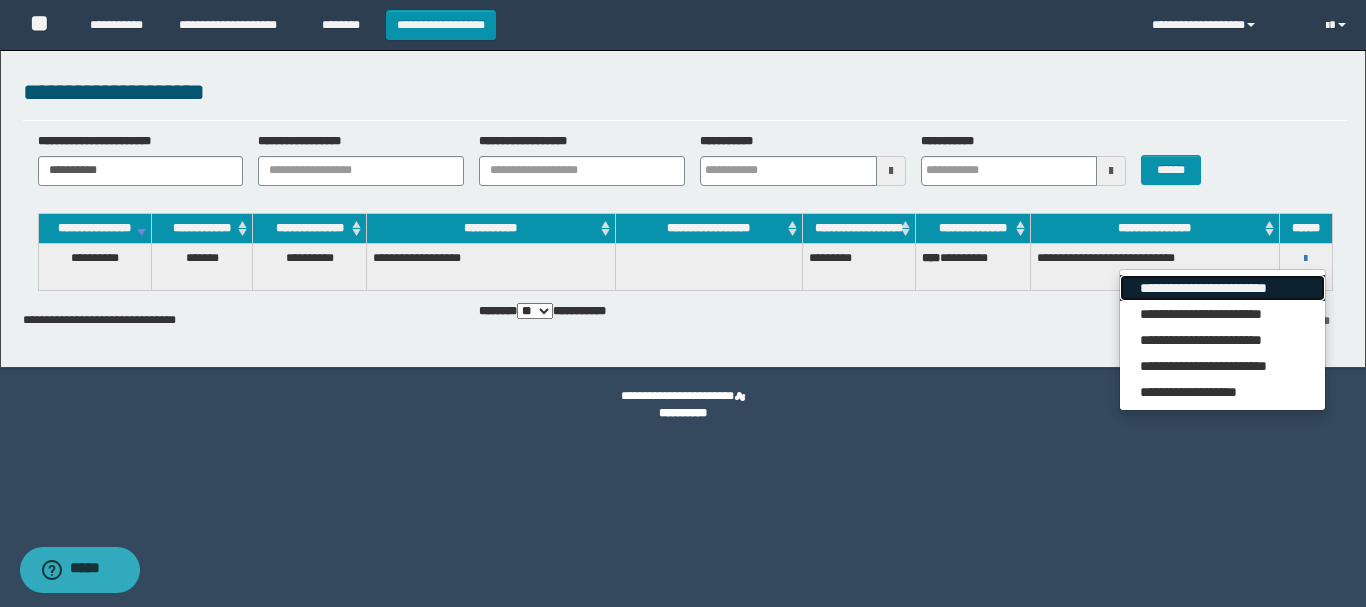 click on "**********" at bounding box center (1222, 288) 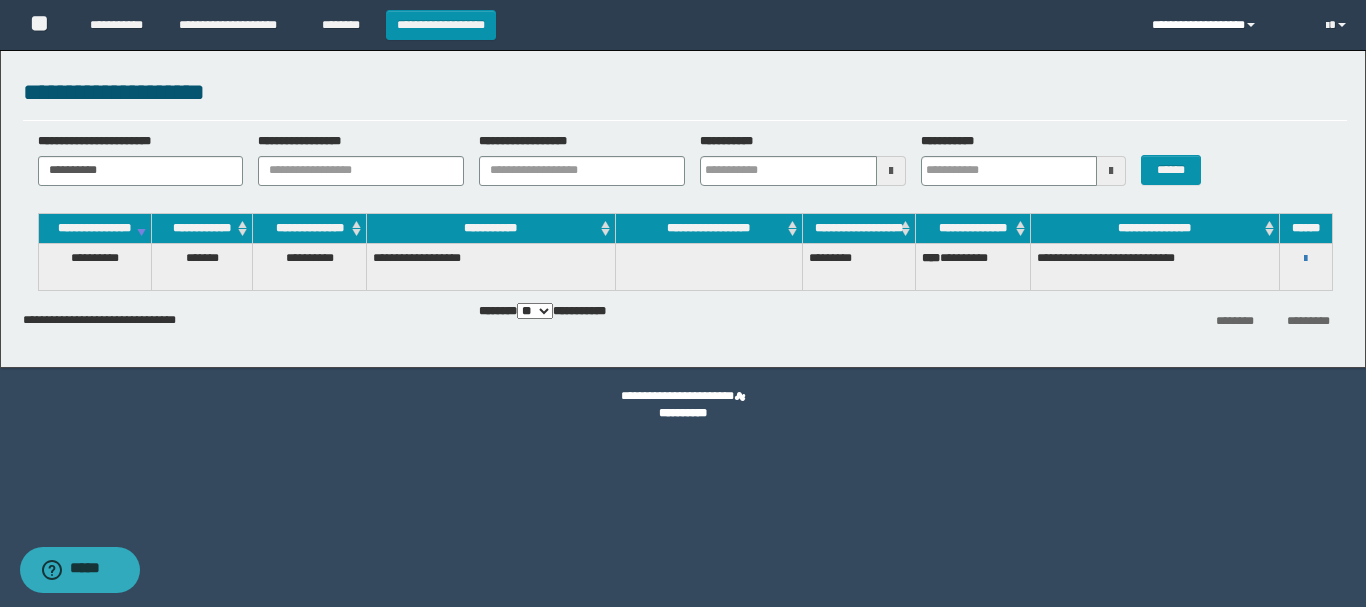 click on "**********" at bounding box center (1223, 25) 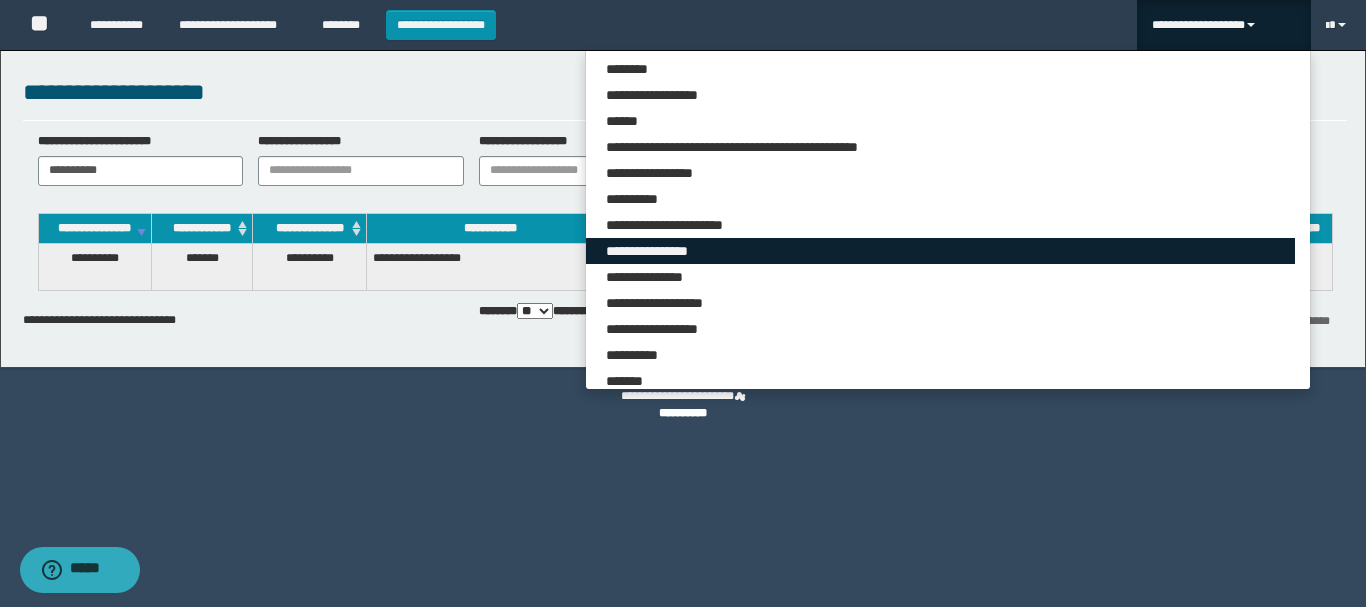scroll, scrollTop: 4919, scrollLeft: 0, axis: vertical 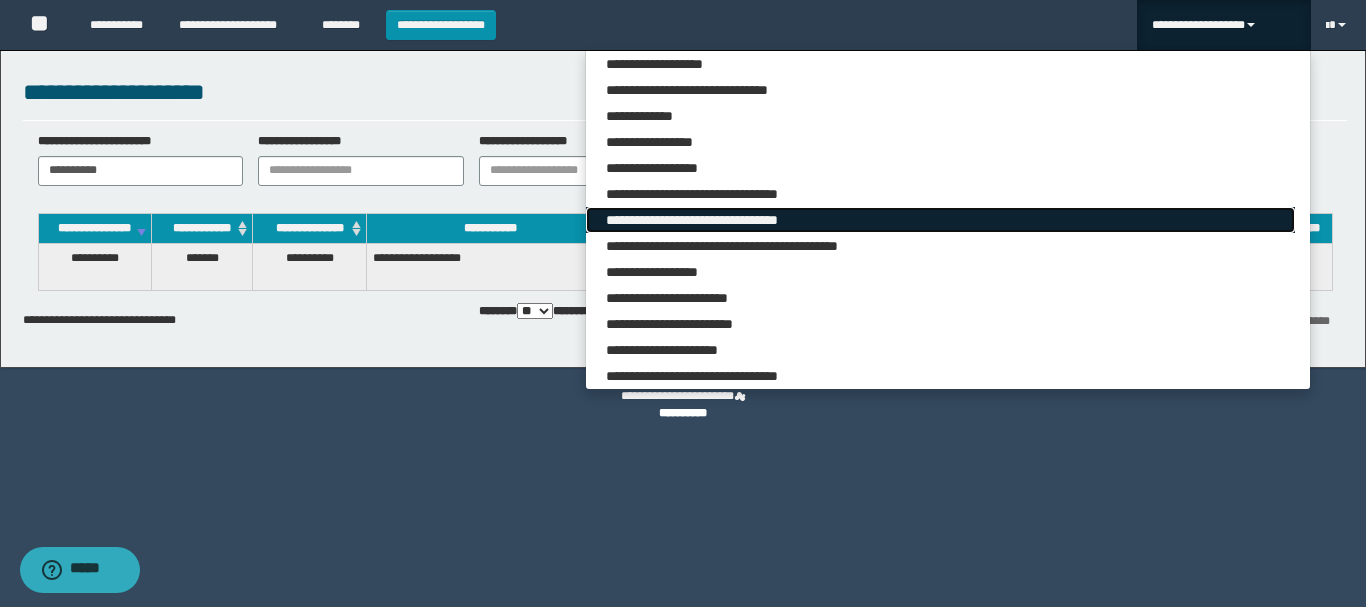 click on "**********" at bounding box center (940, 220) 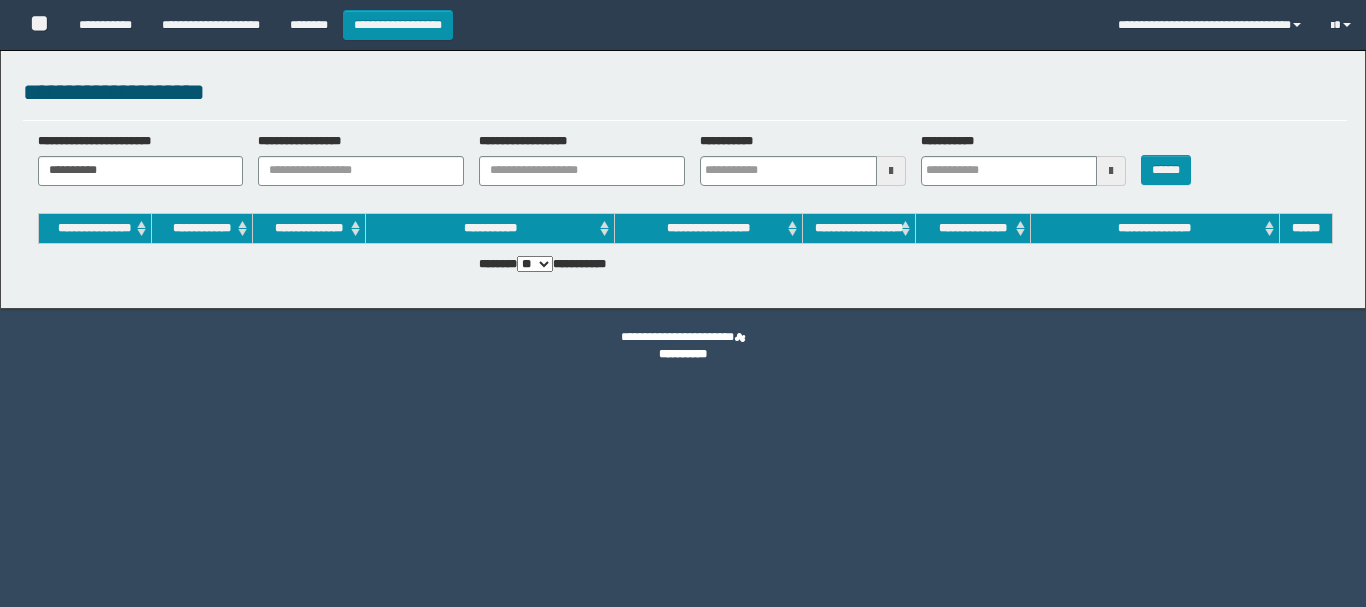 scroll, scrollTop: 0, scrollLeft: 0, axis: both 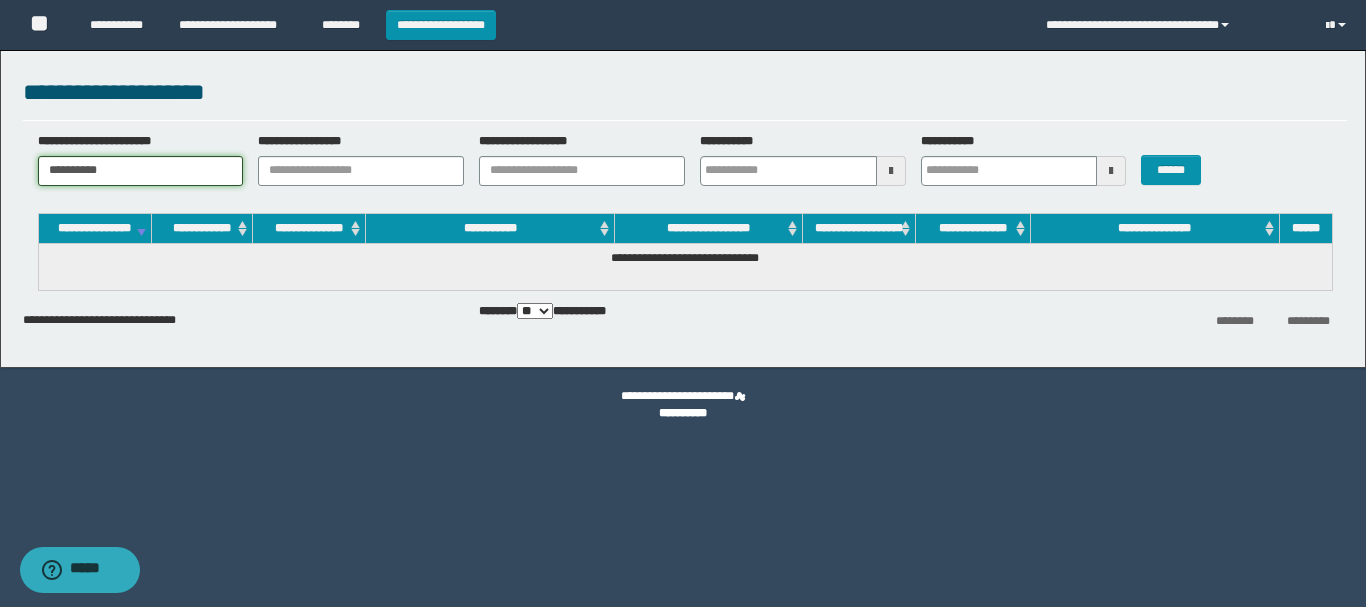 click on "**********" at bounding box center (141, 171) 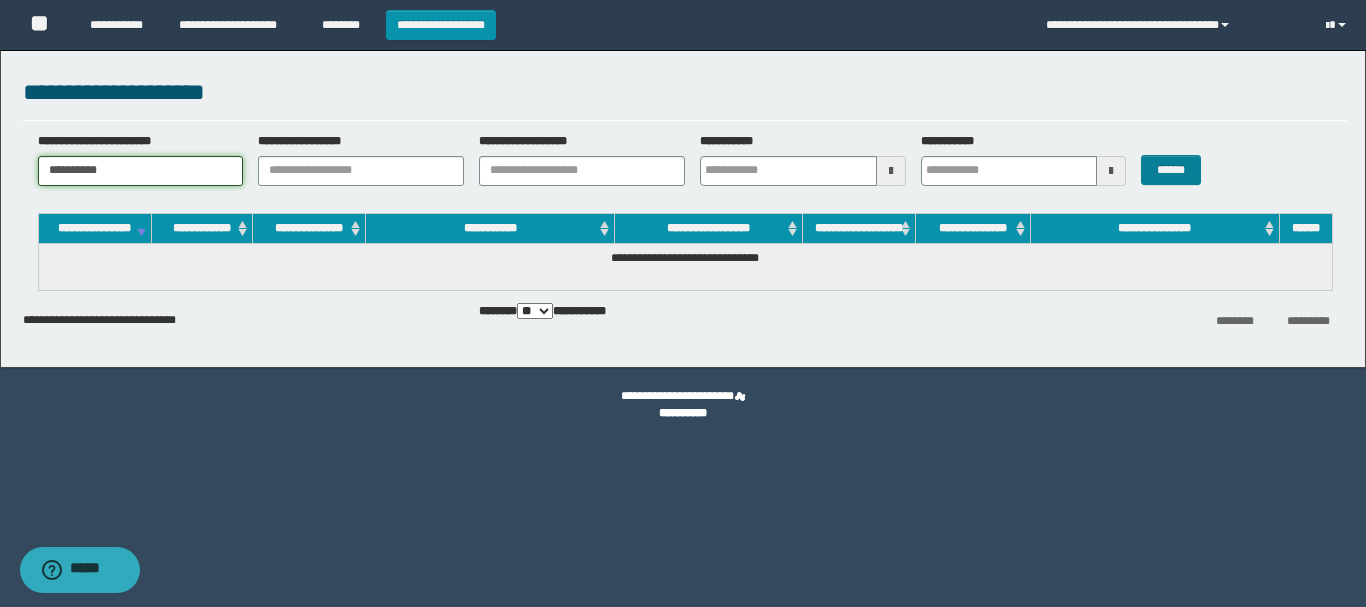 type on "**********" 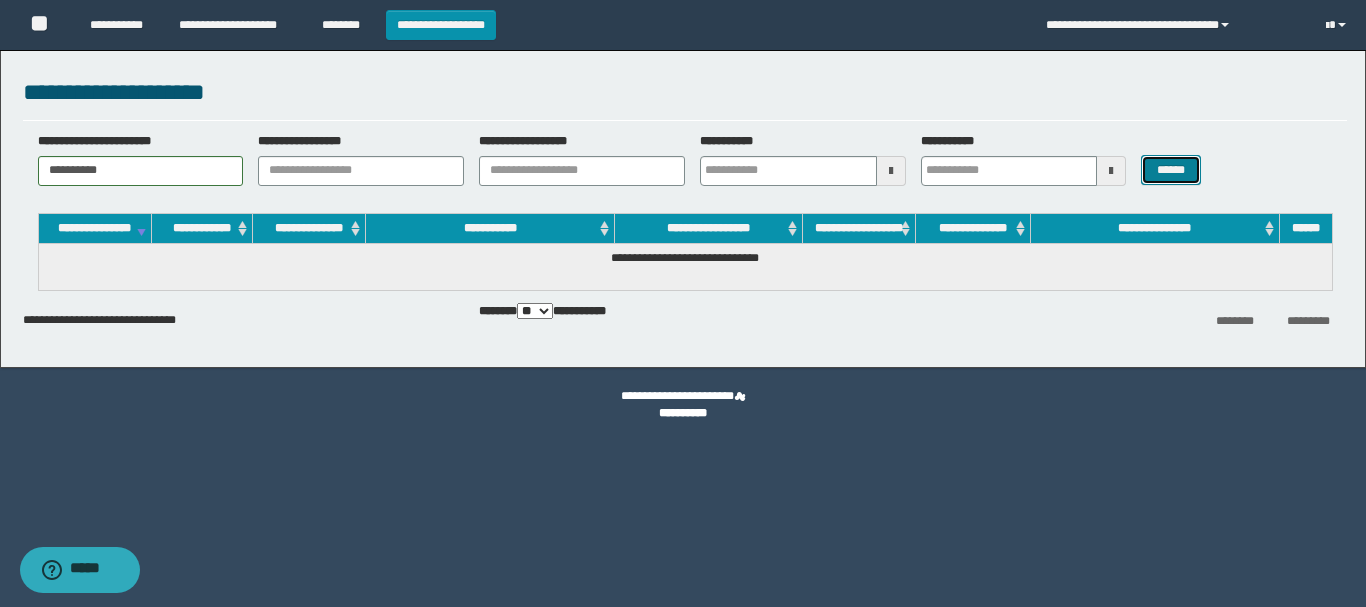 click on "******" at bounding box center (1170, 170) 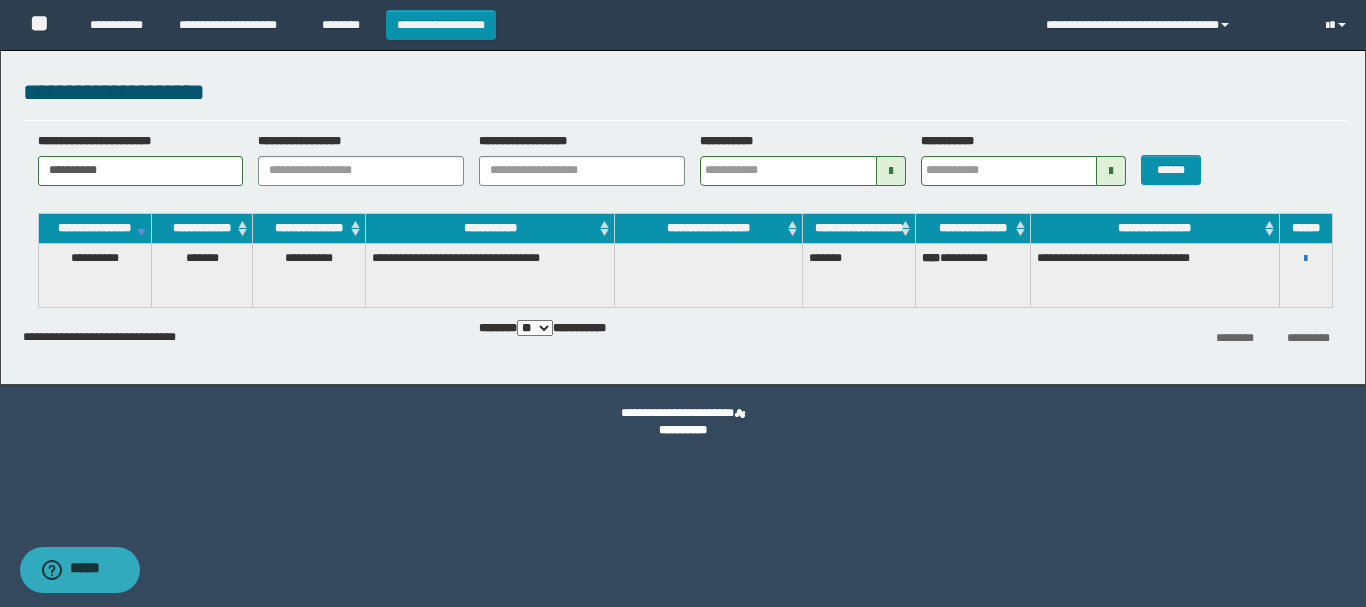 click on "**********" at bounding box center (1305, 275) 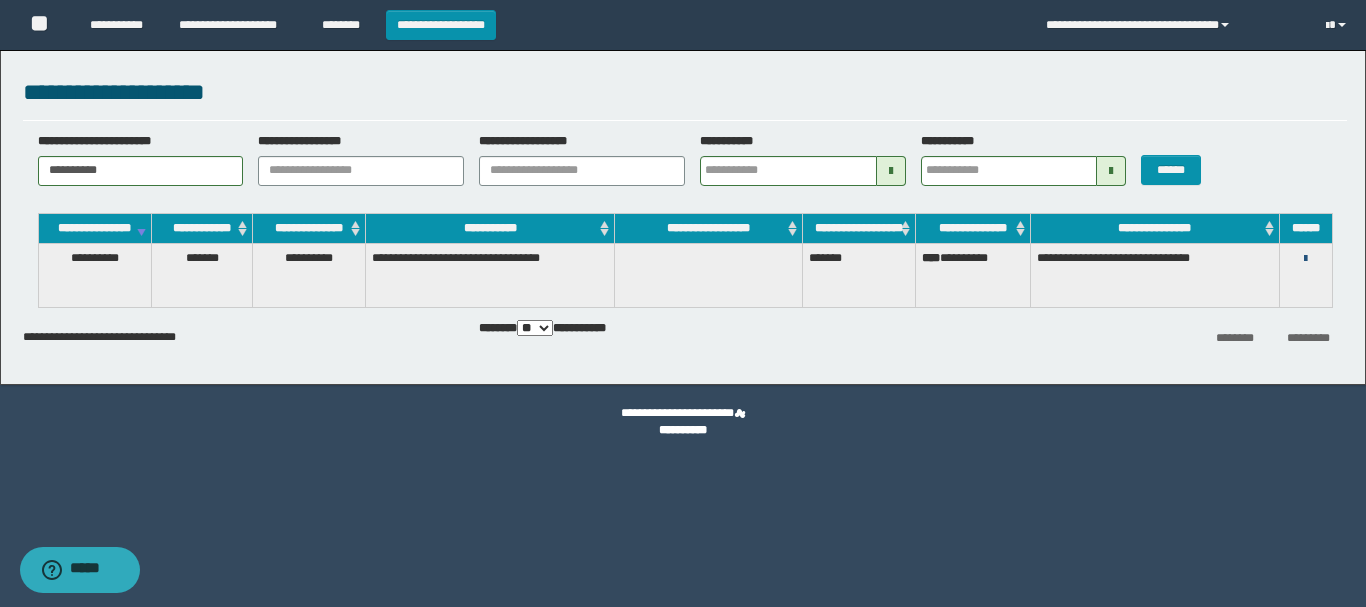 click at bounding box center (1305, 259) 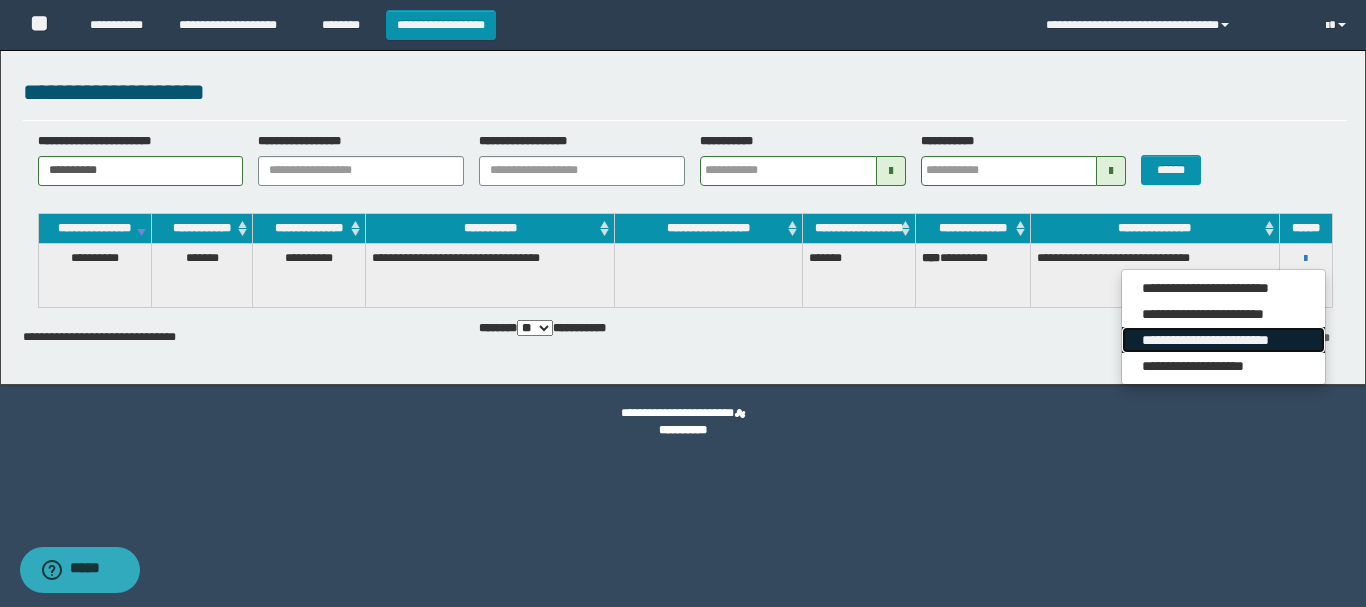 click on "**********" at bounding box center [1223, 340] 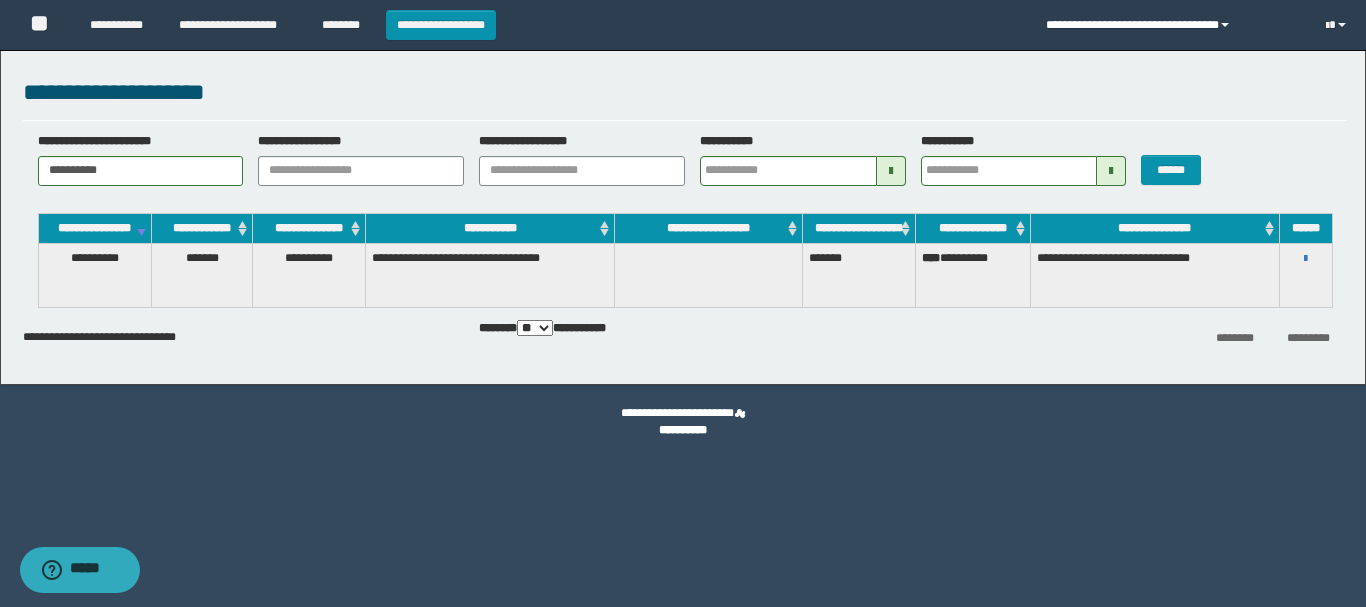 click on "**********" at bounding box center [1171, 25] 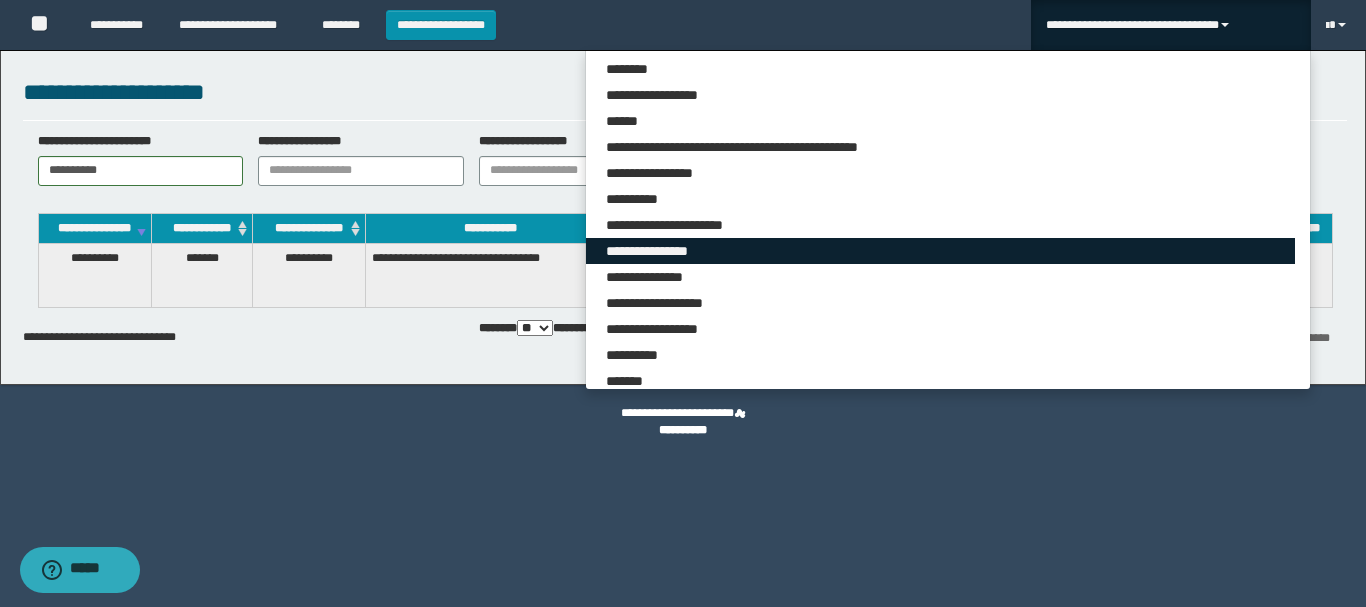 scroll, scrollTop: 863, scrollLeft: 0, axis: vertical 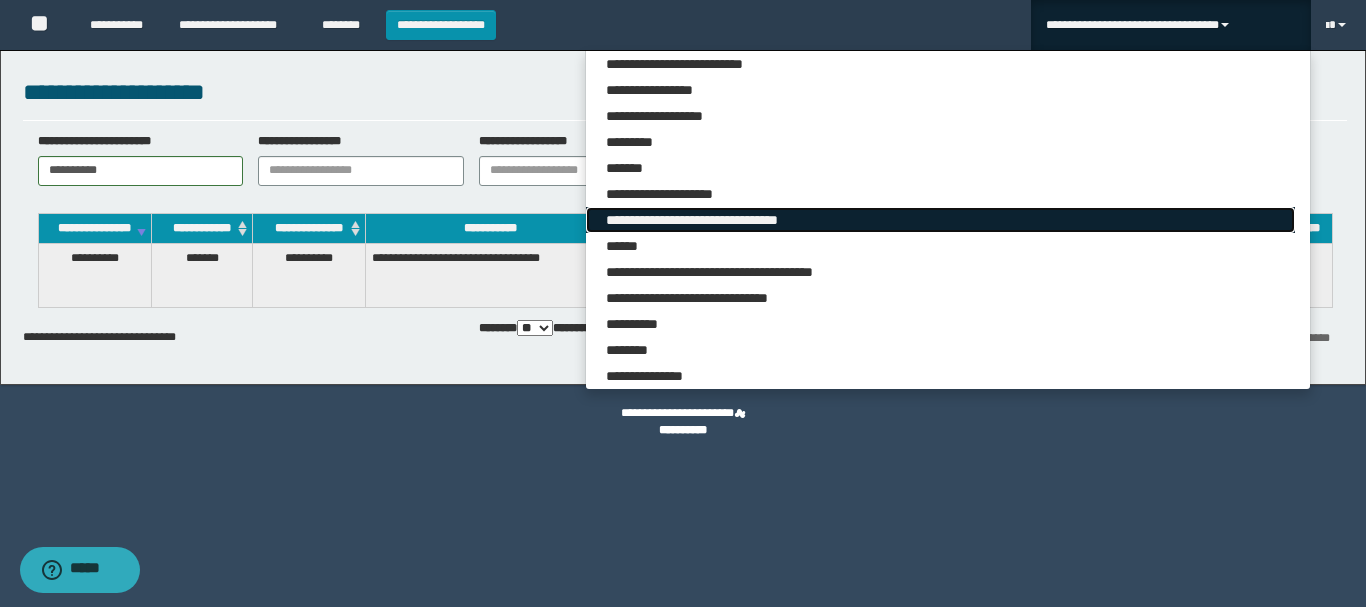 click on "**********" at bounding box center [940, 220] 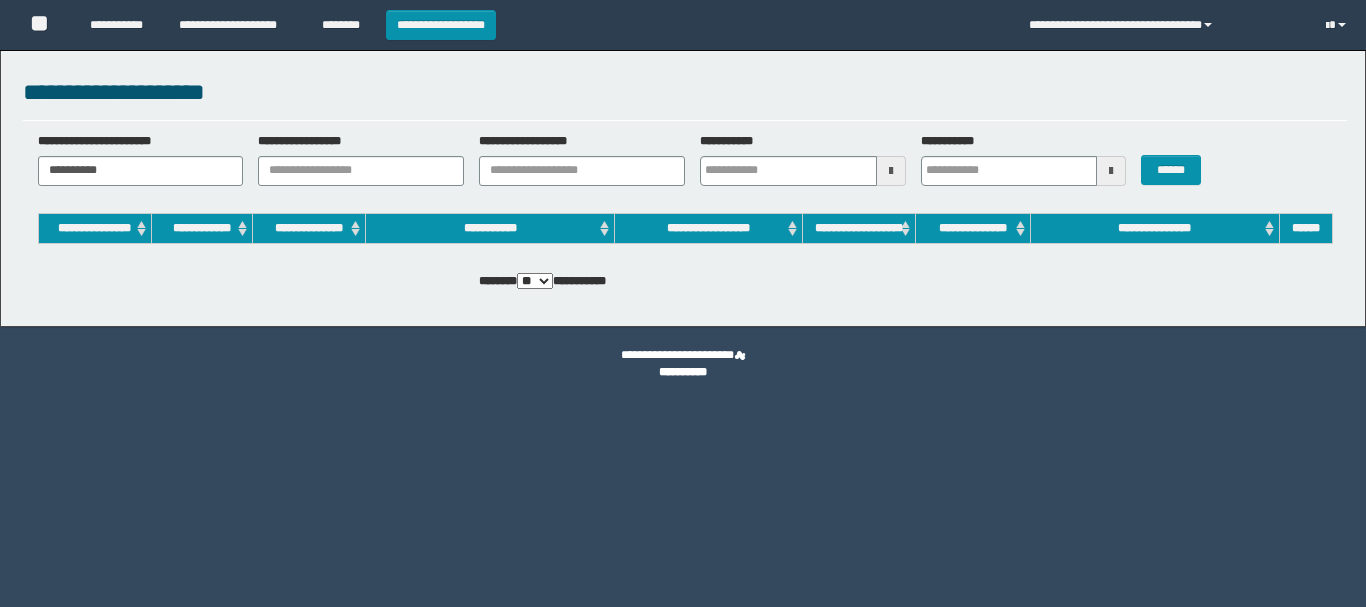 scroll, scrollTop: 0, scrollLeft: 0, axis: both 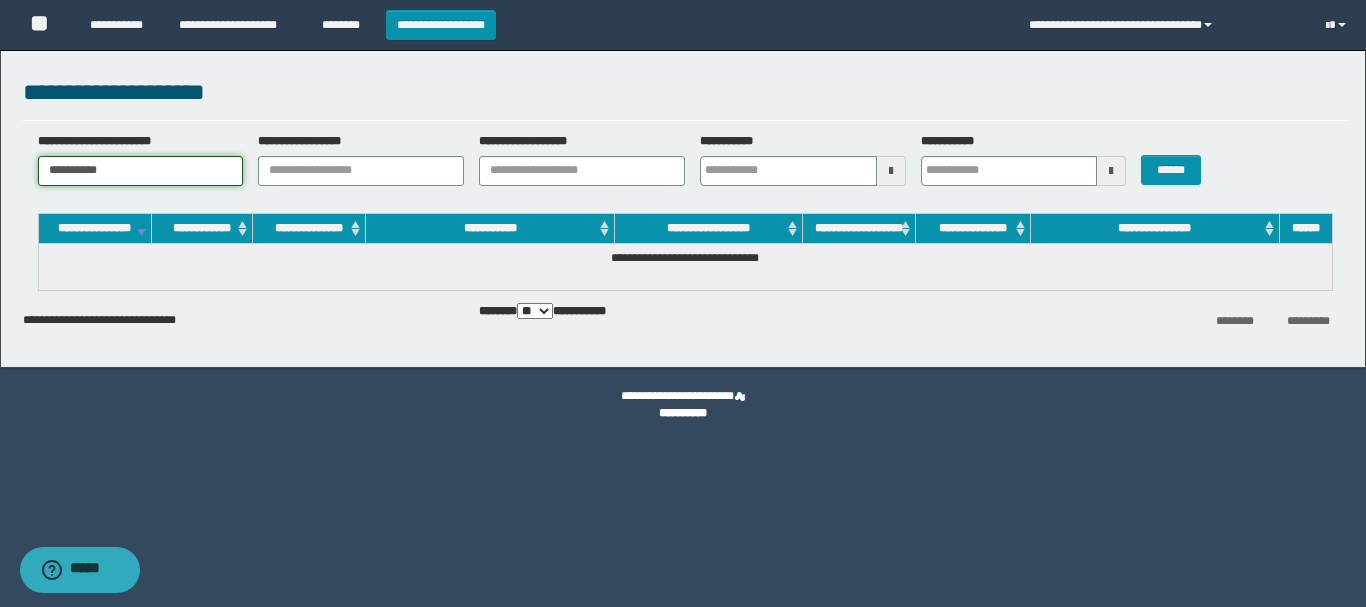 click on "**********" at bounding box center [141, 171] 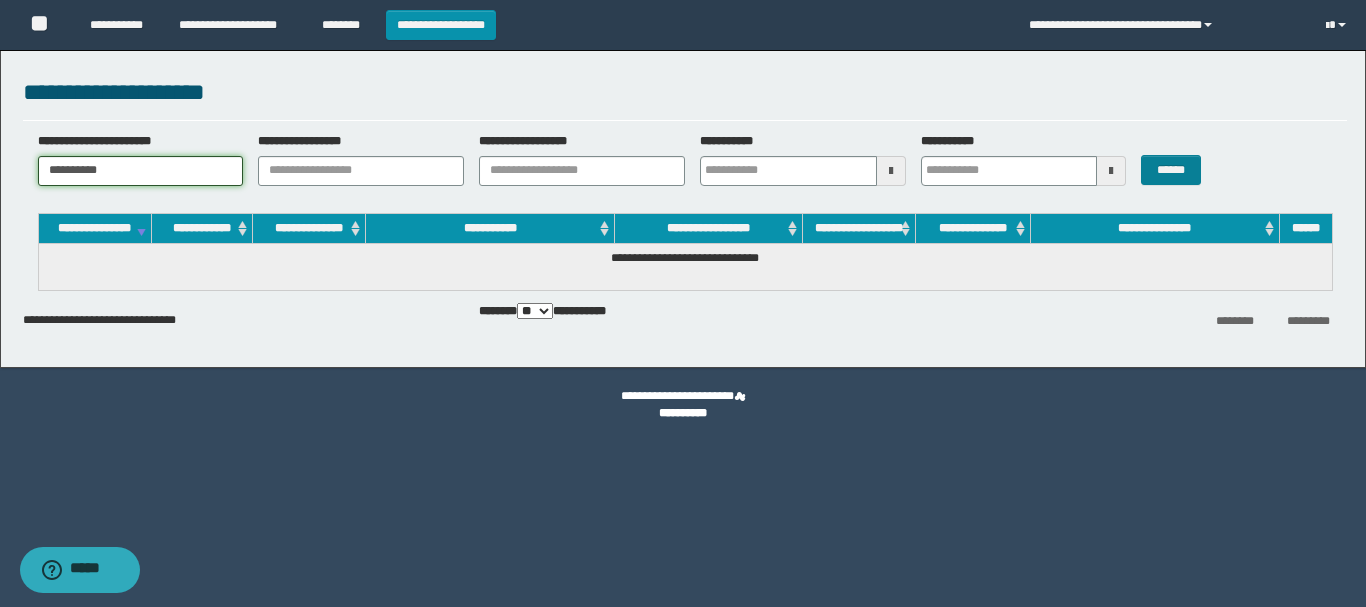 type on "**********" 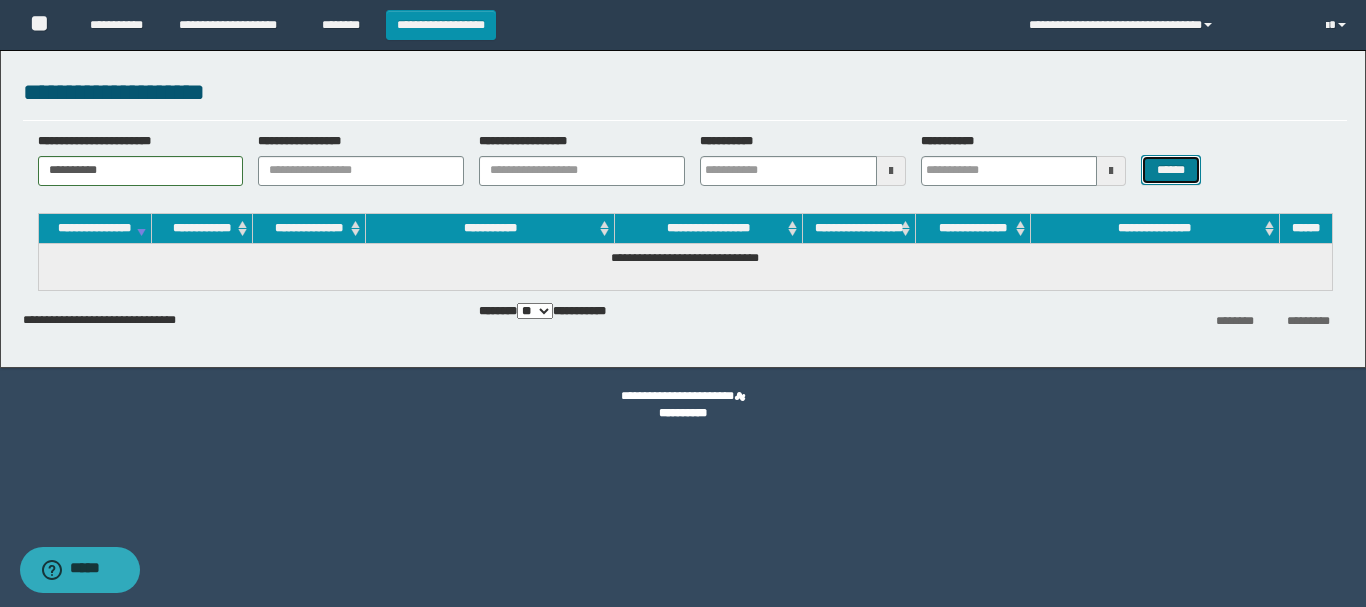 click on "******" at bounding box center (1170, 170) 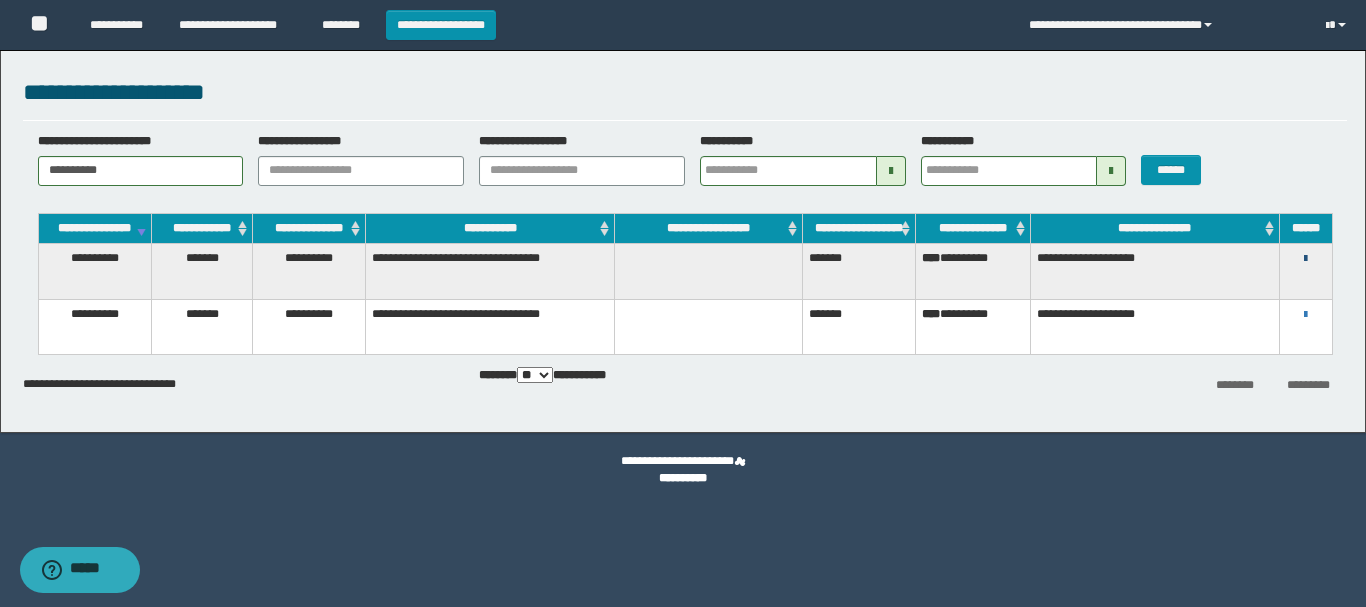 click at bounding box center [1305, 259] 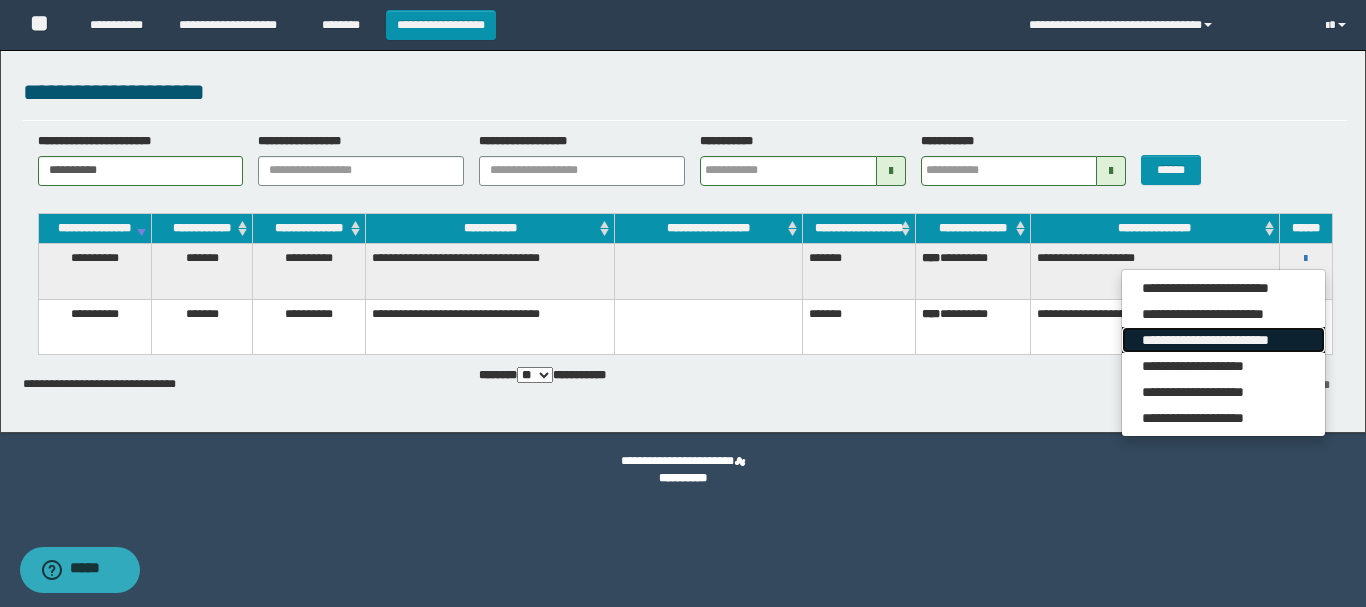 click on "**********" at bounding box center (1223, 340) 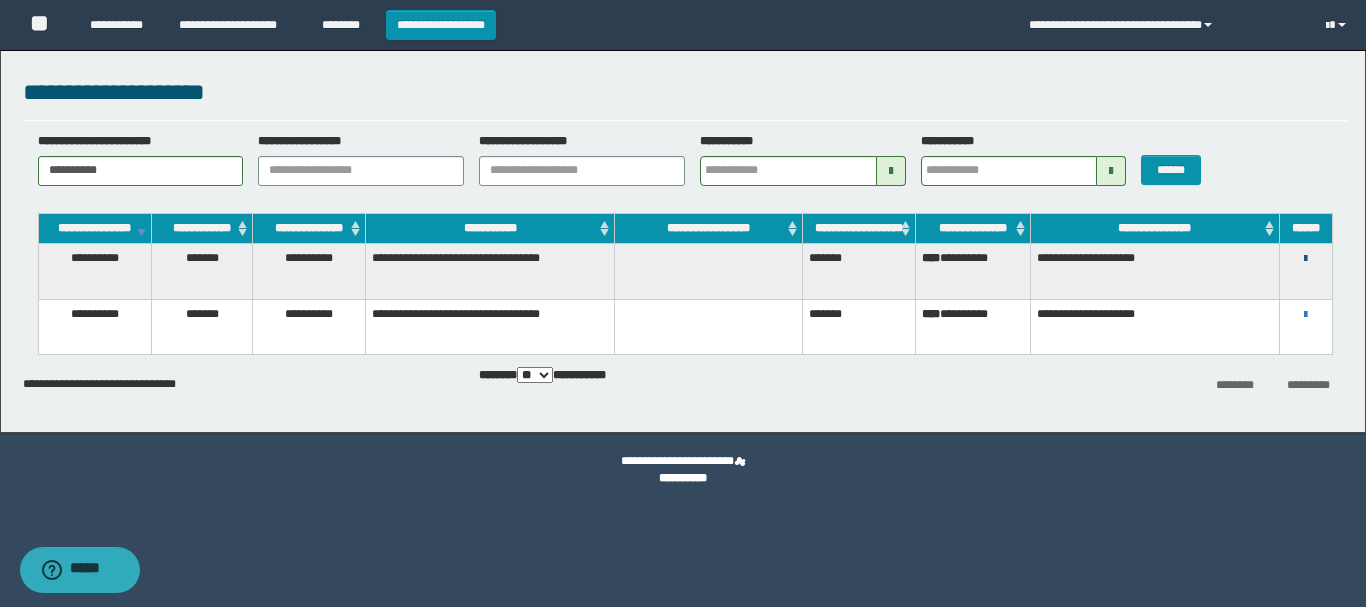 click at bounding box center [1305, 259] 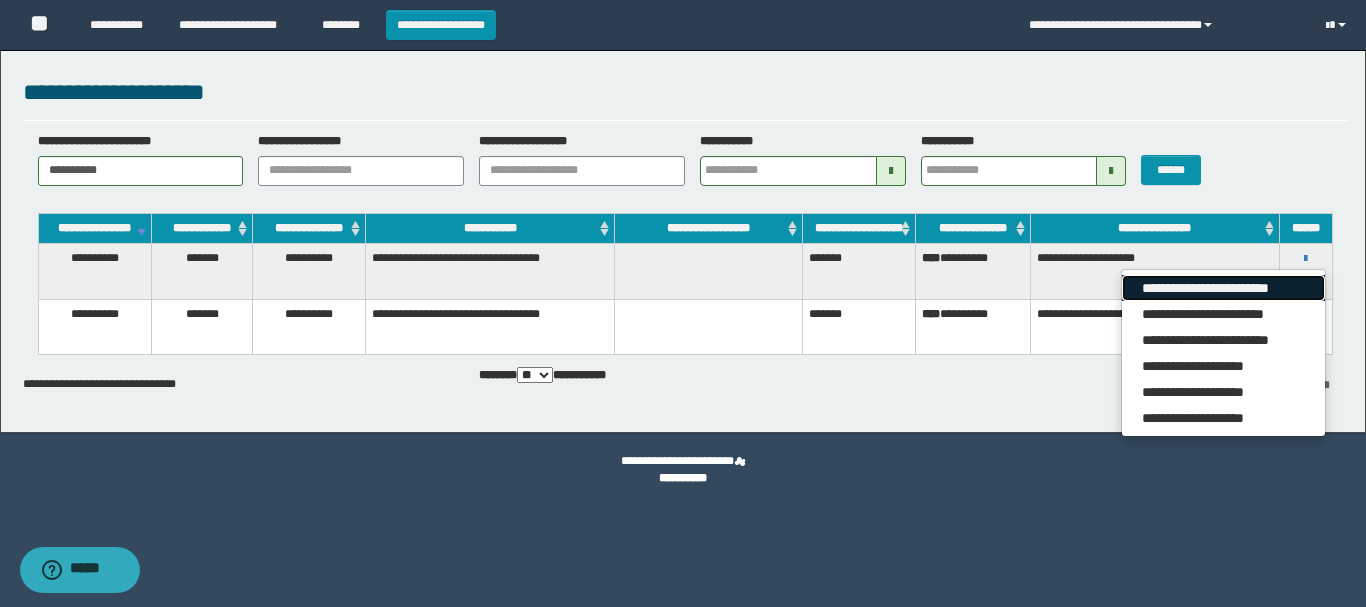 click on "**********" at bounding box center (1223, 288) 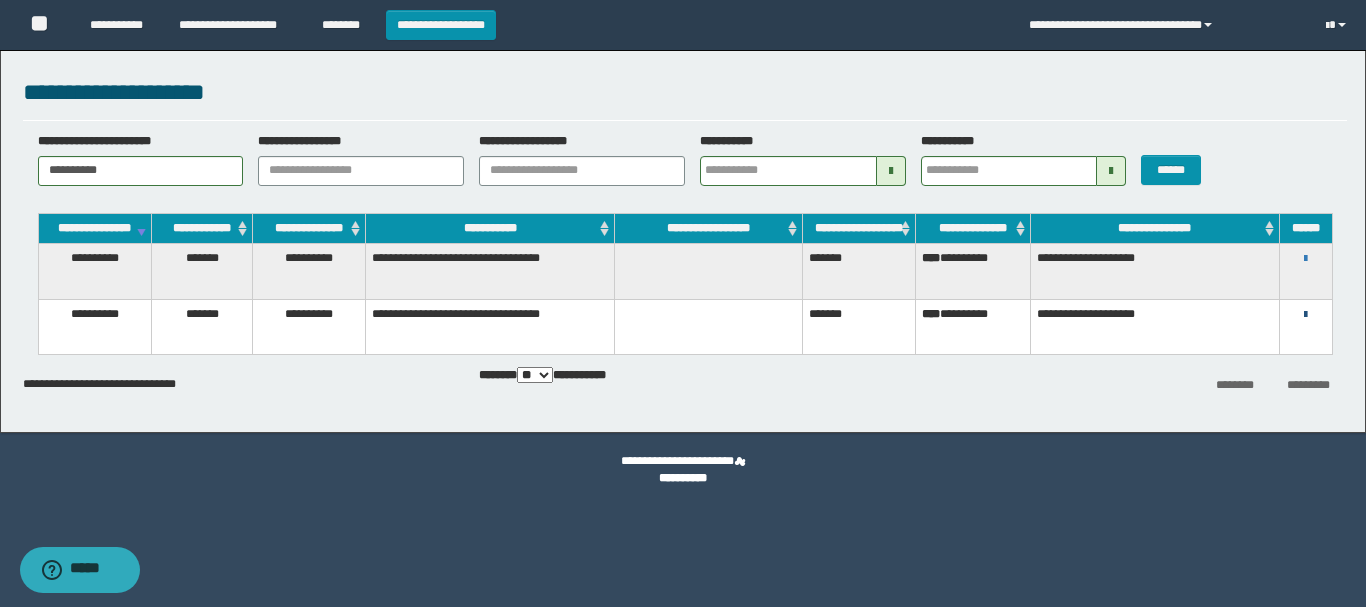 click at bounding box center (1305, 315) 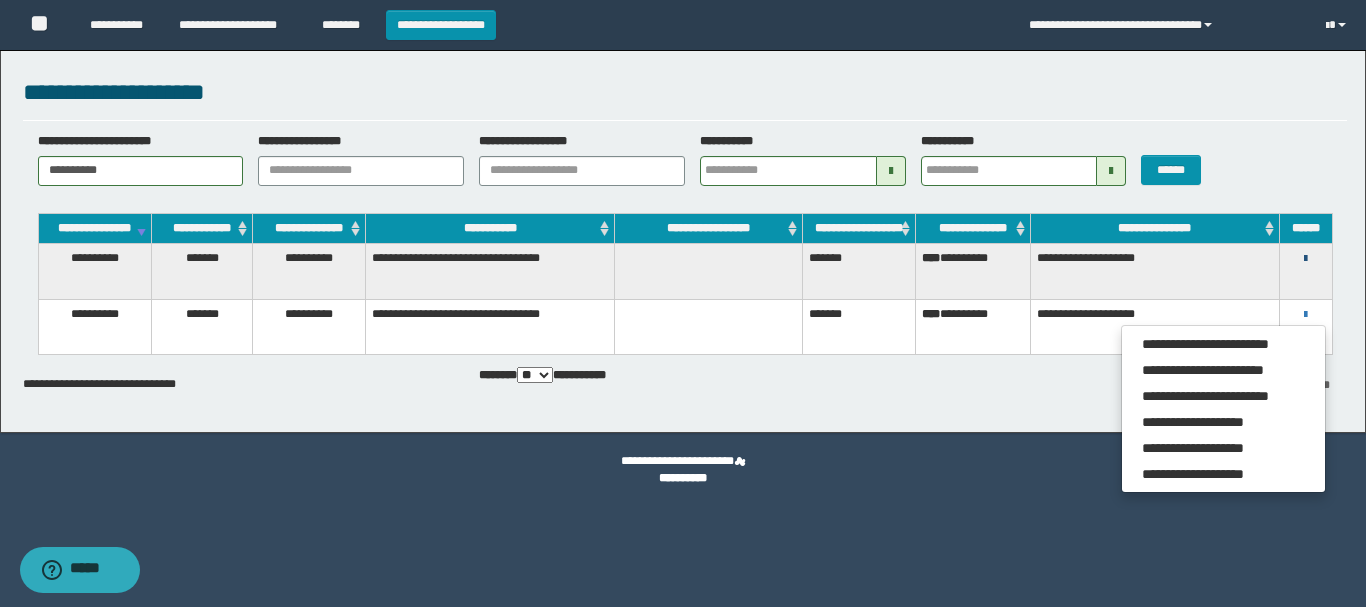 click at bounding box center (1305, 259) 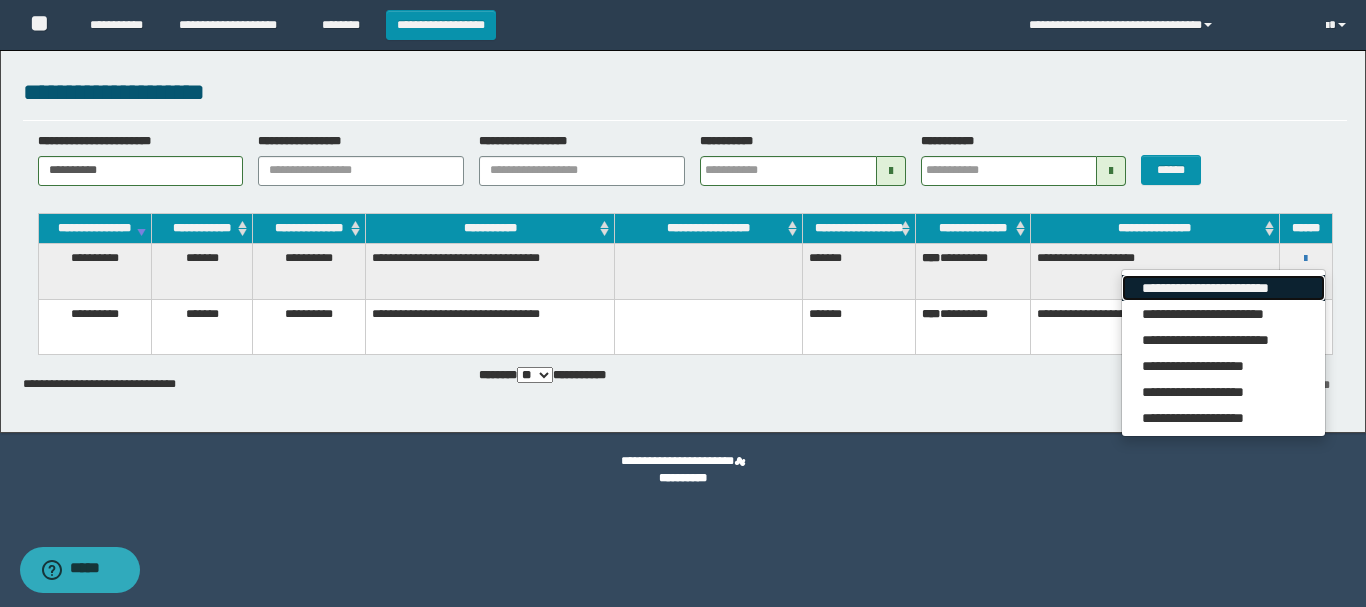 click on "**********" at bounding box center [1223, 288] 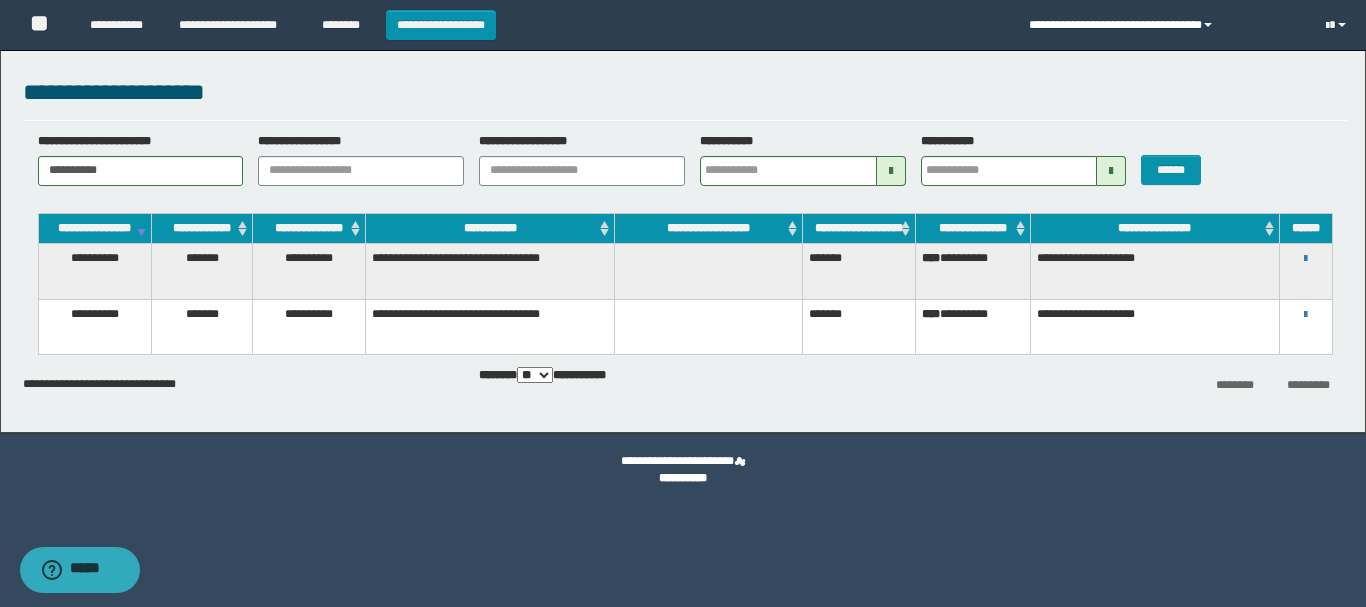 click on "**********" at bounding box center (1162, 25) 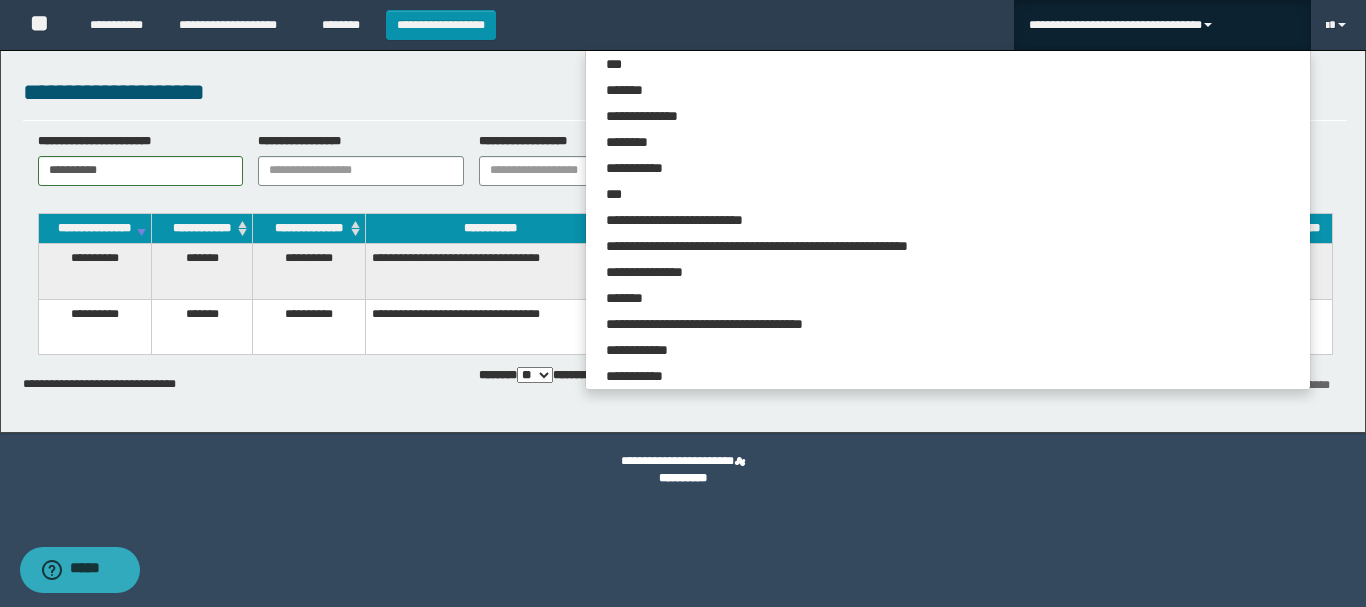 scroll, scrollTop: 5283, scrollLeft: 0, axis: vertical 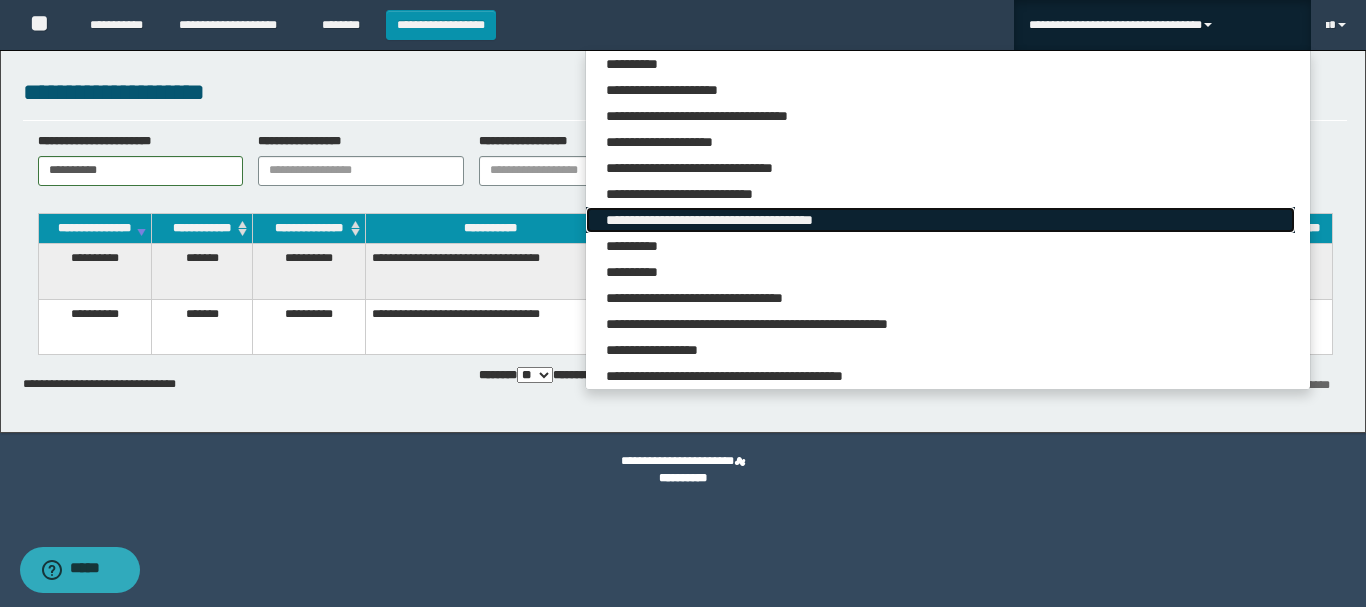 click on "**********" at bounding box center (940, 220) 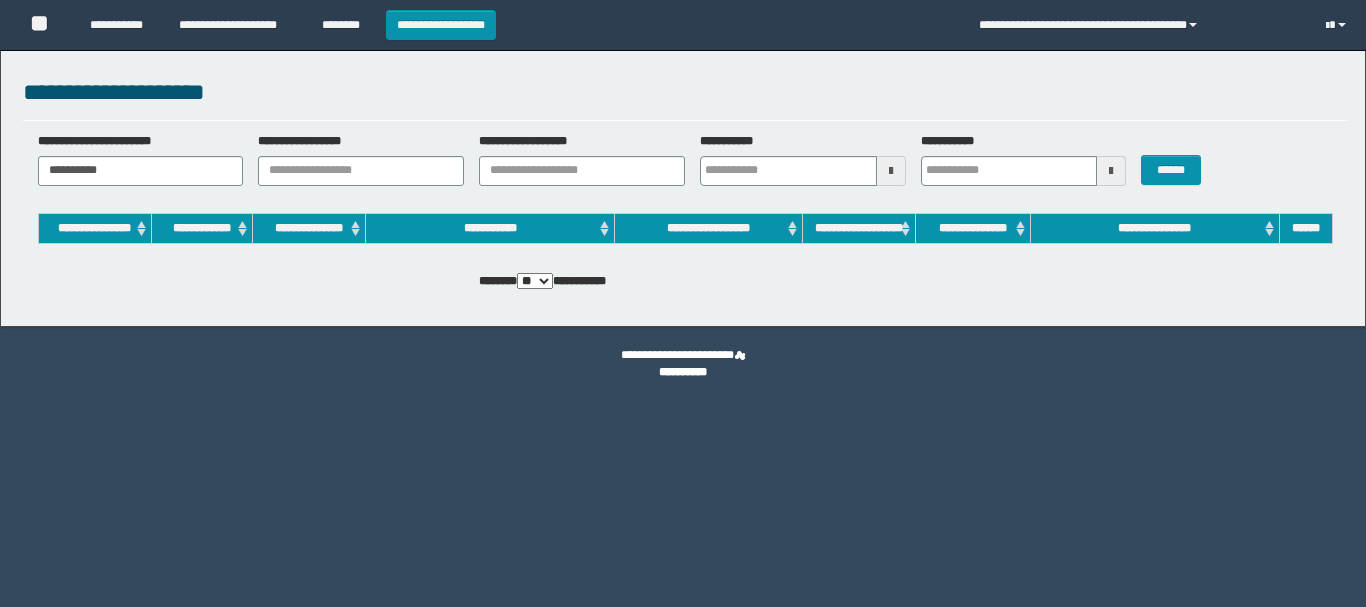 scroll, scrollTop: 0, scrollLeft: 0, axis: both 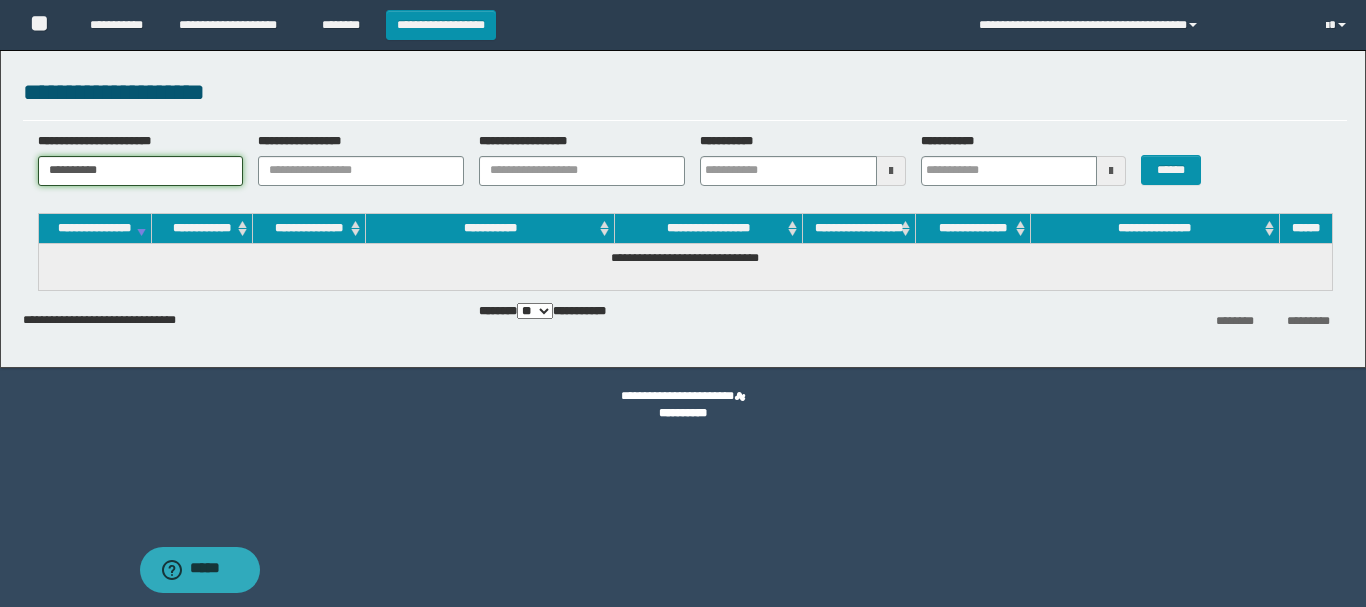 click on "**********" at bounding box center (141, 171) 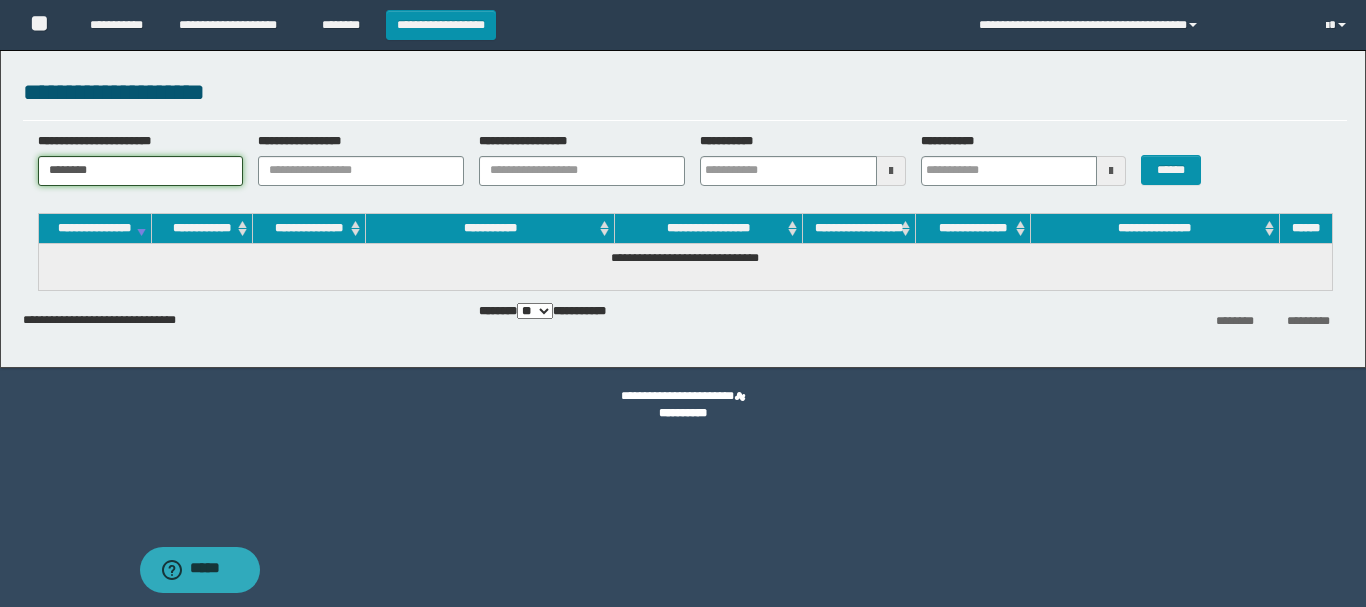 click on "********" at bounding box center (141, 171) 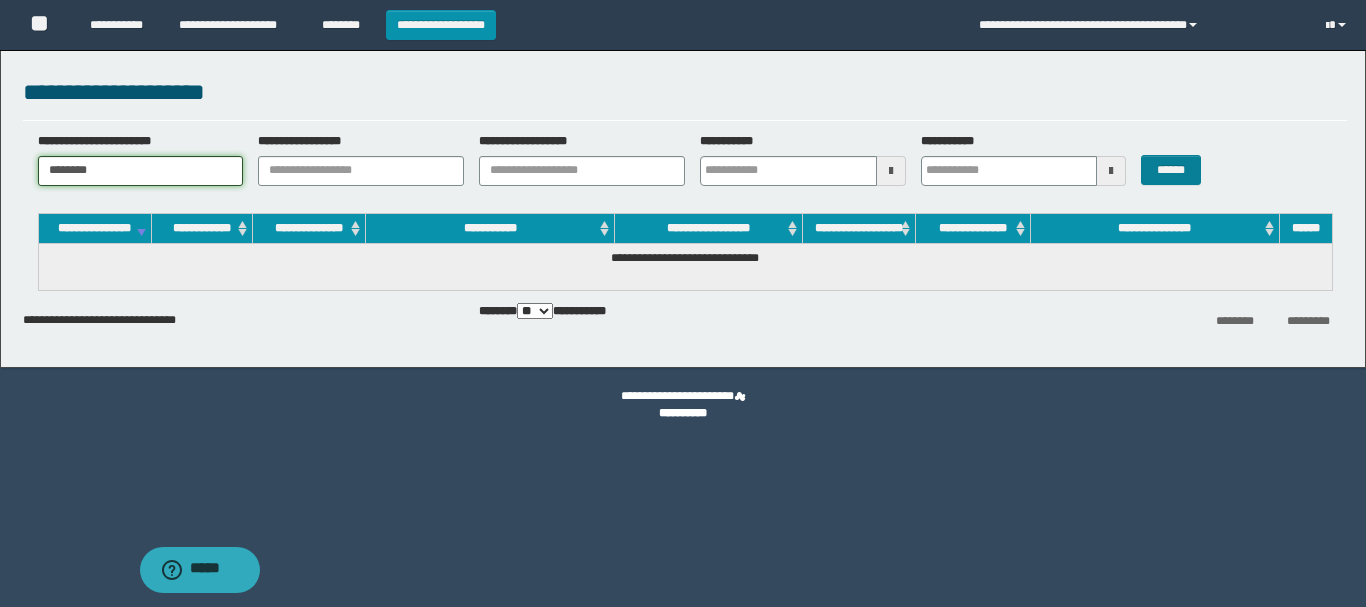 type on "********" 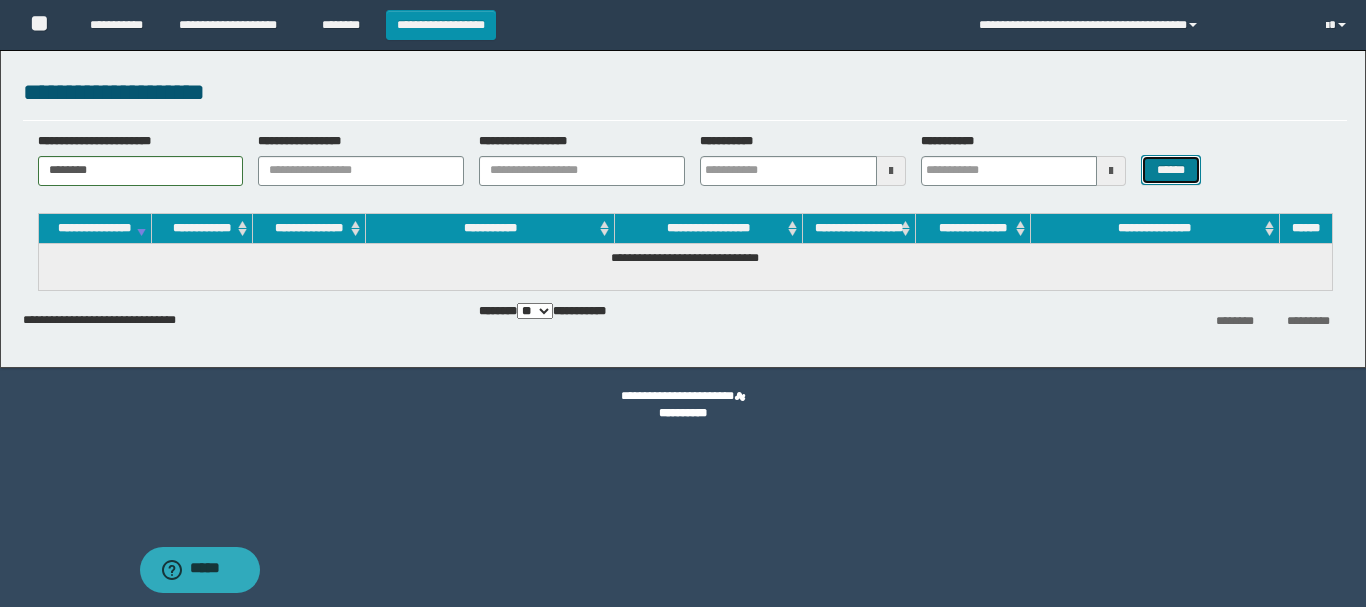 click on "******" at bounding box center (1170, 170) 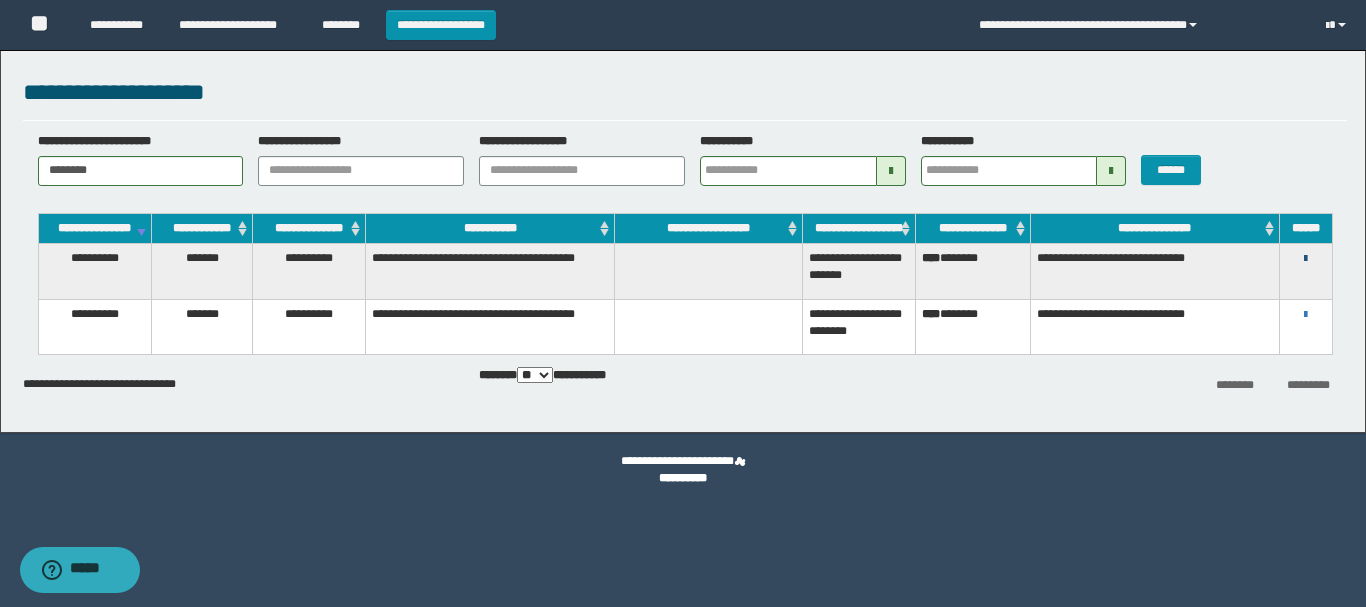 click at bounding box center [1305, 259] 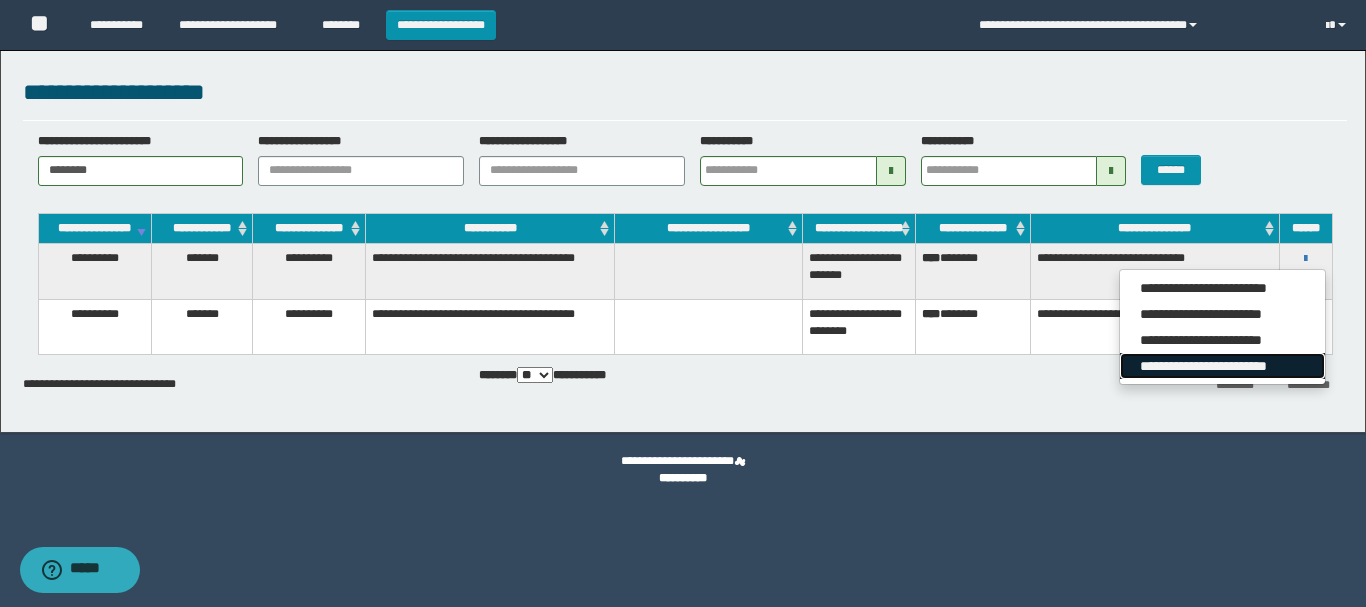 click on "**********" at bounding box center (1222, 366) 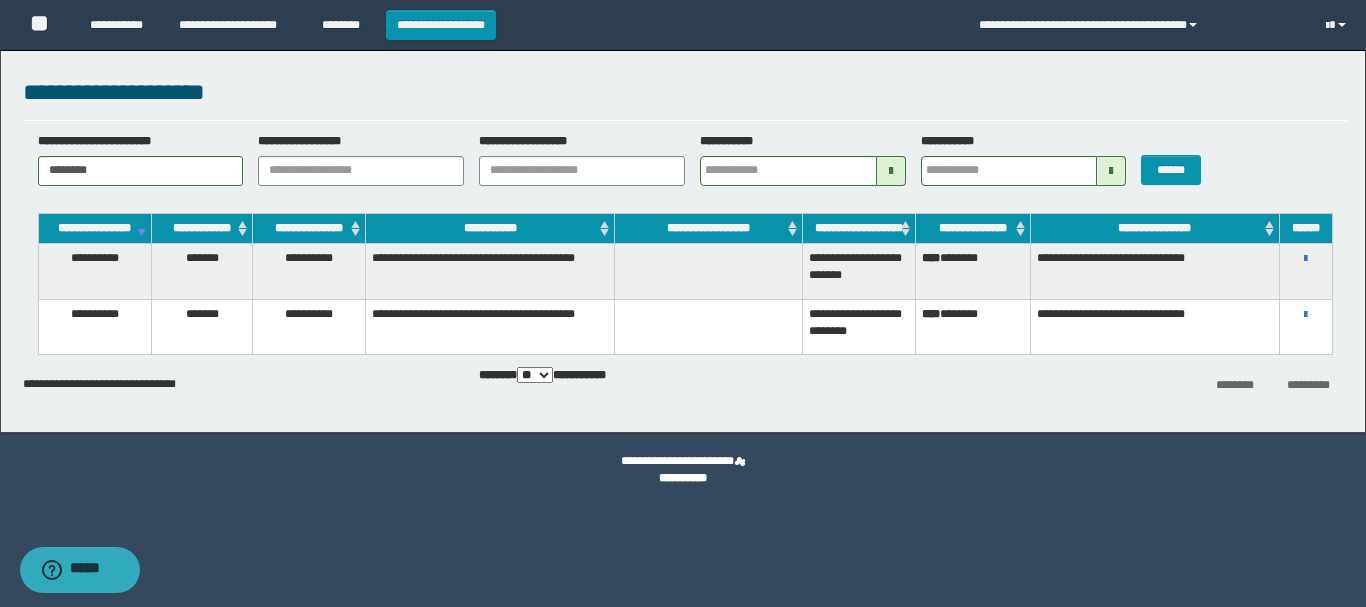click on "**********" at bounding box center [1306, 258] 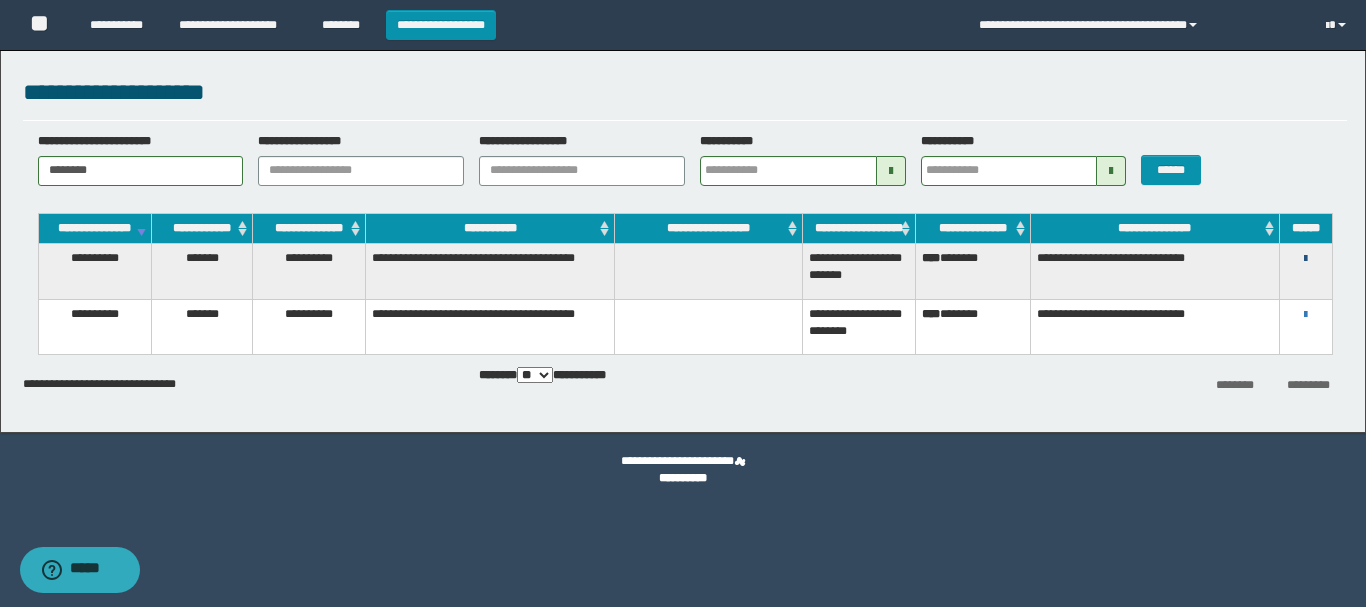 click at bounding box center [1305, 259] 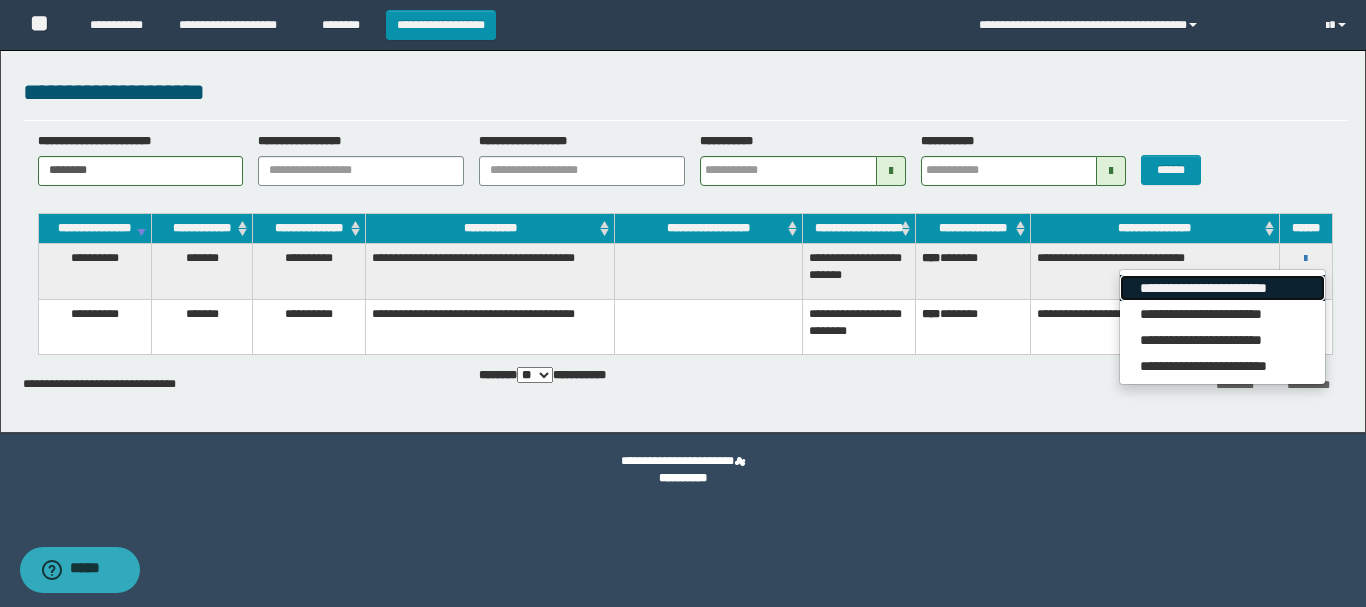 click on "**********" at bounding box center (1222, 288) 